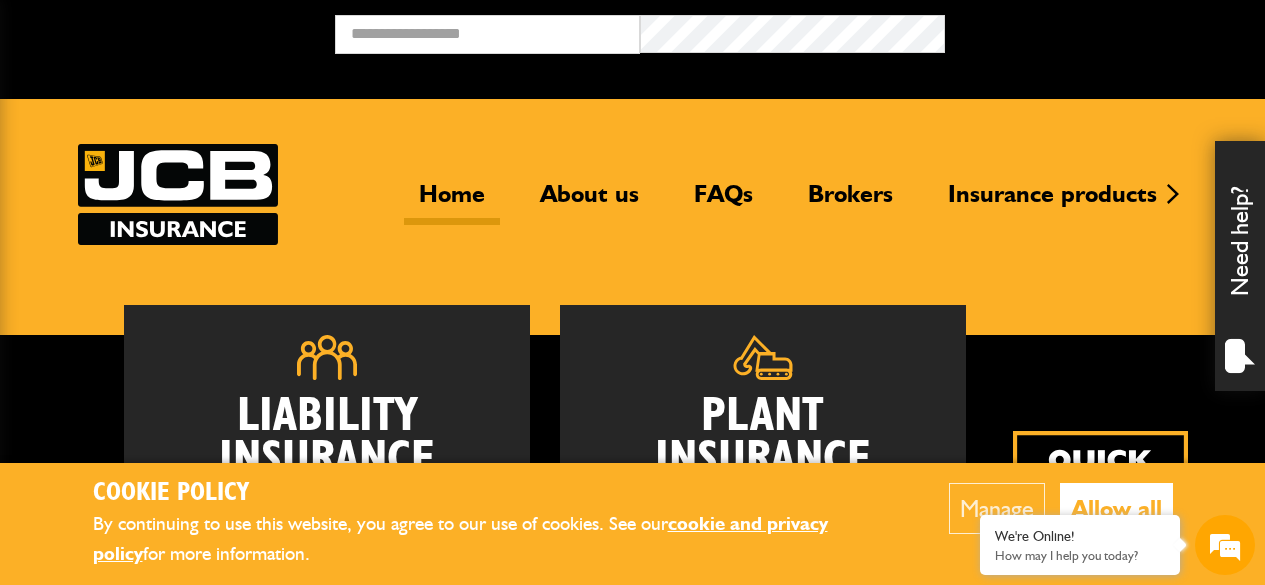 scroll, scrollTop: 0, scrollLeft: 0, axis: both 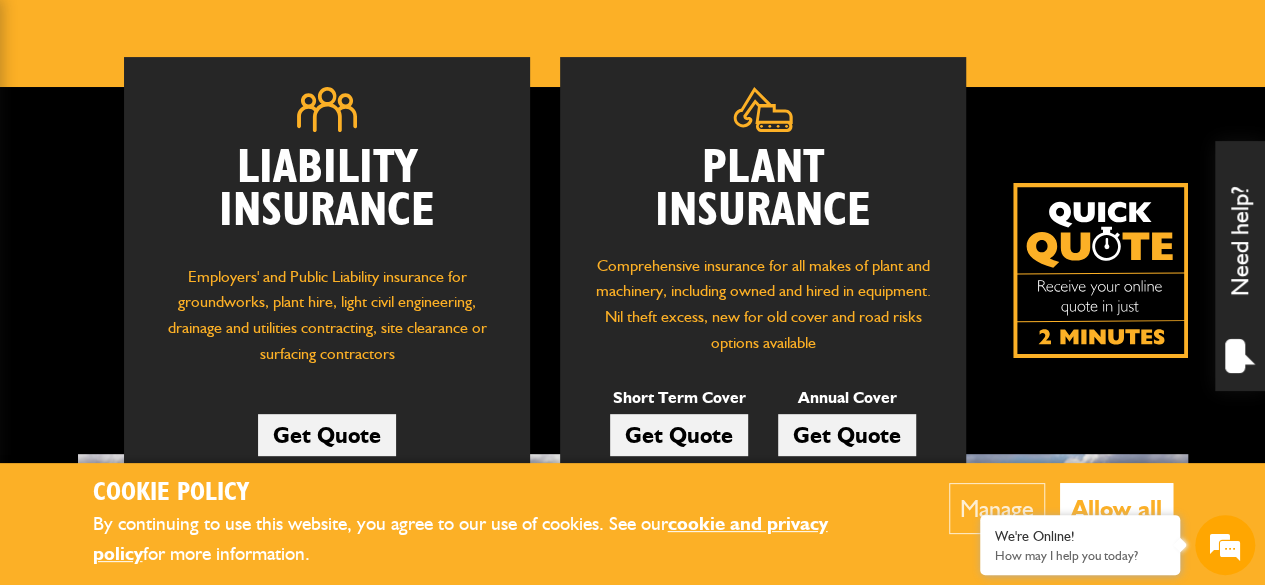 click on "Get Quote" at bounding box center (679, 435) 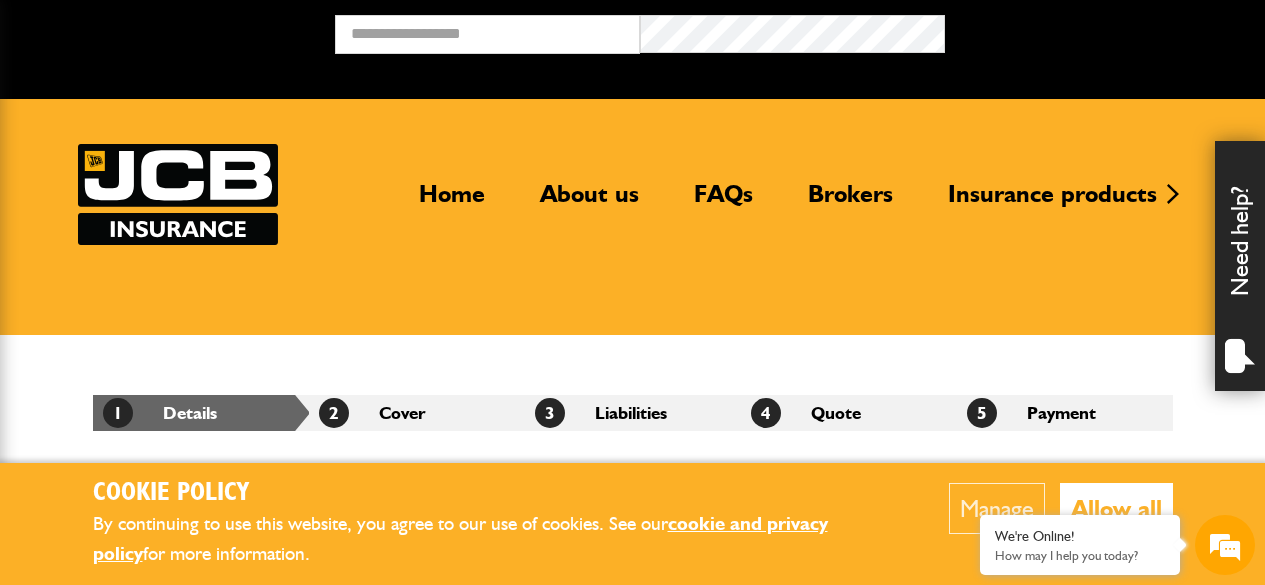 scroll, scrollTop: 0, scrollLeft: 0, axis: both 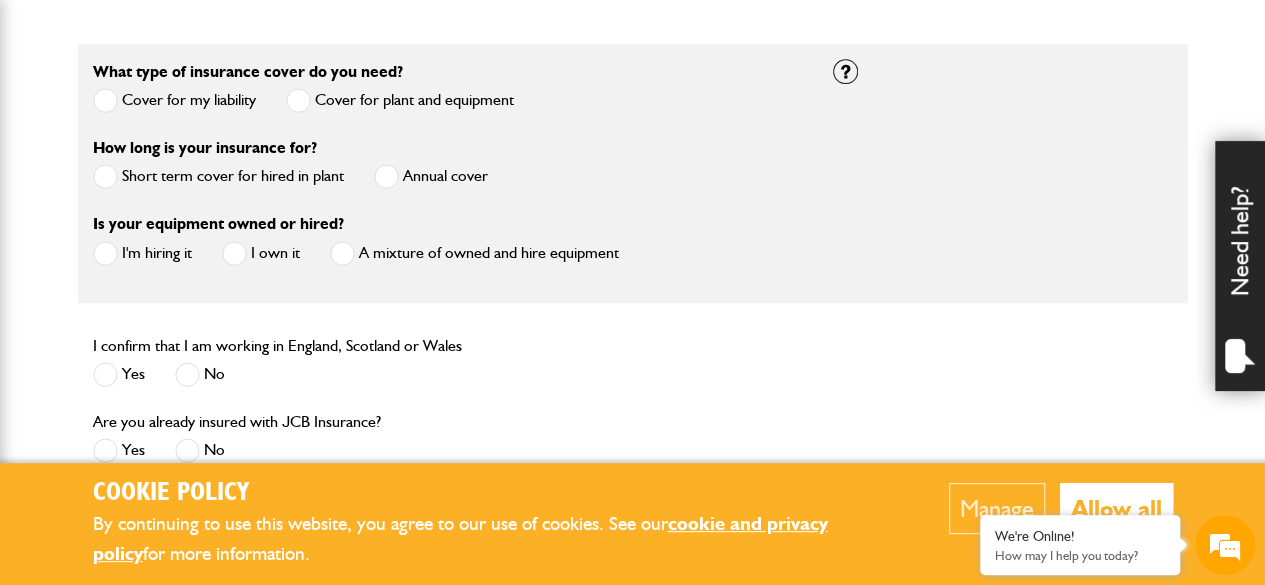 click at bounding box center [105, 176] 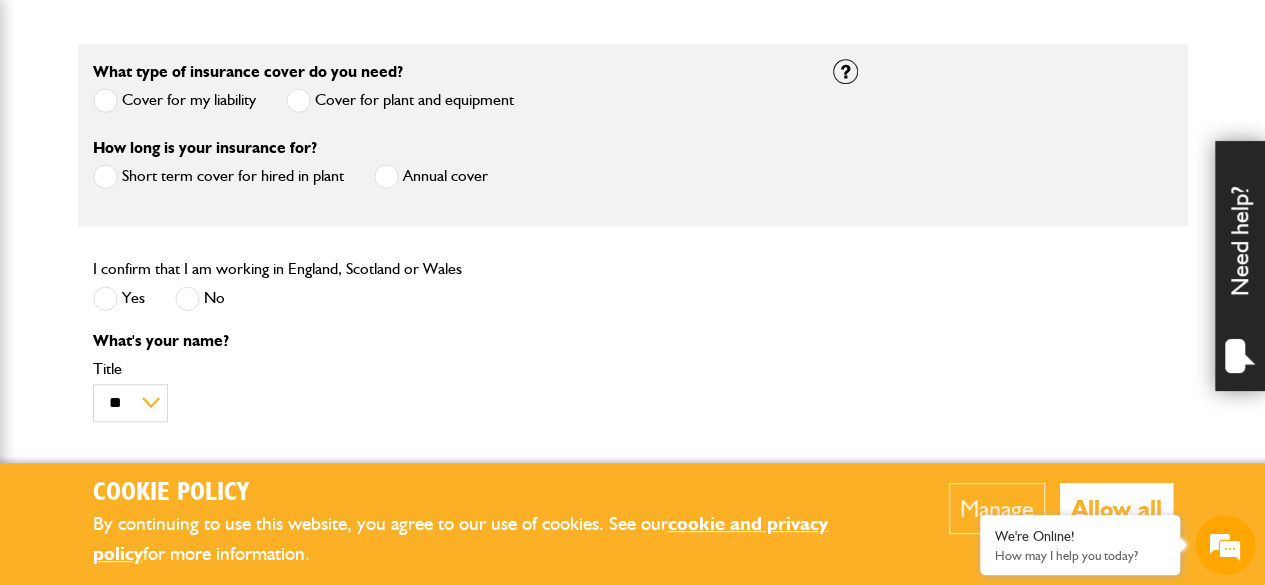 drag, startPoint x: 100, startPoint y: 291, endPoint x: 562, endPoint y: 333, distance: 463.90515 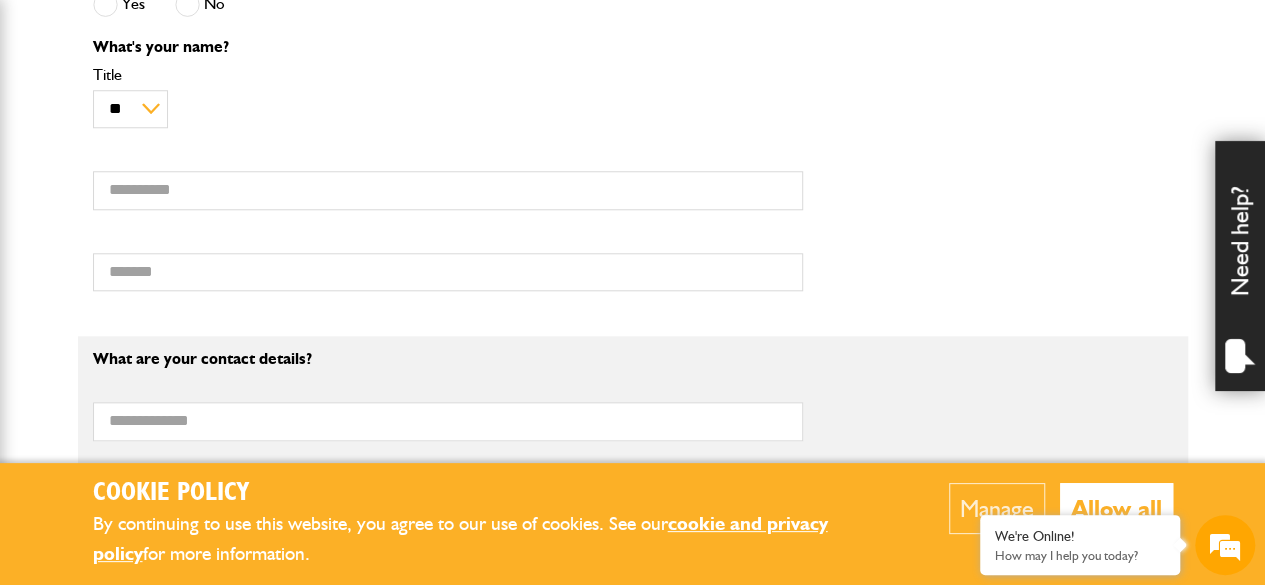scroll, scrollTop: 872, scrollLeft: 0, axis: vertical 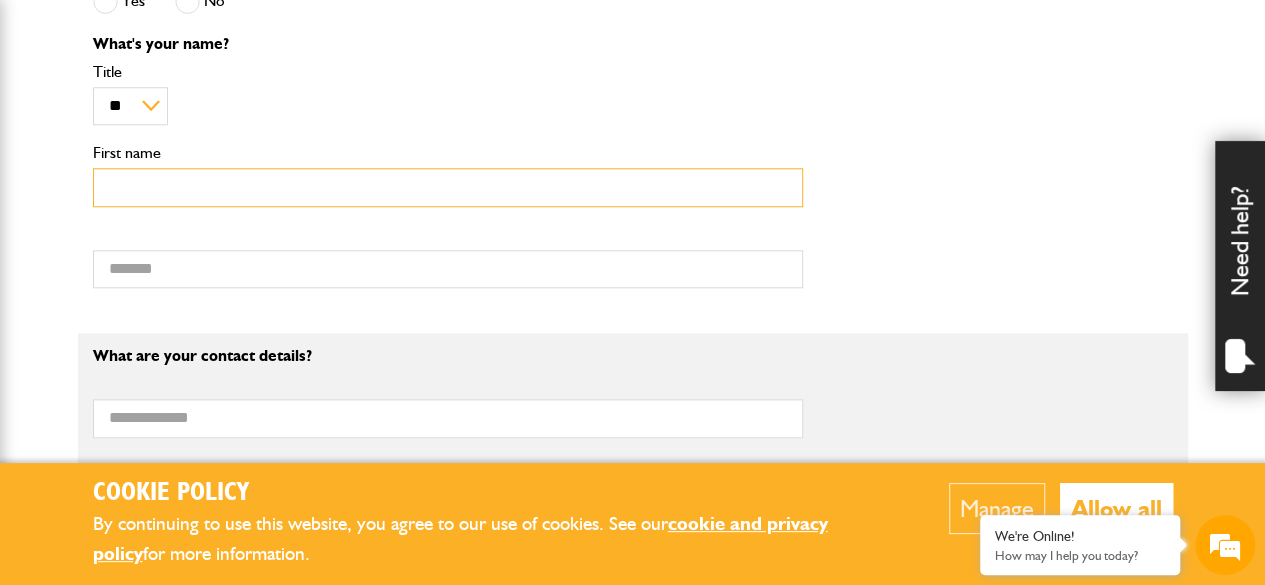 click on "First name" at bounding box center [448, 187] 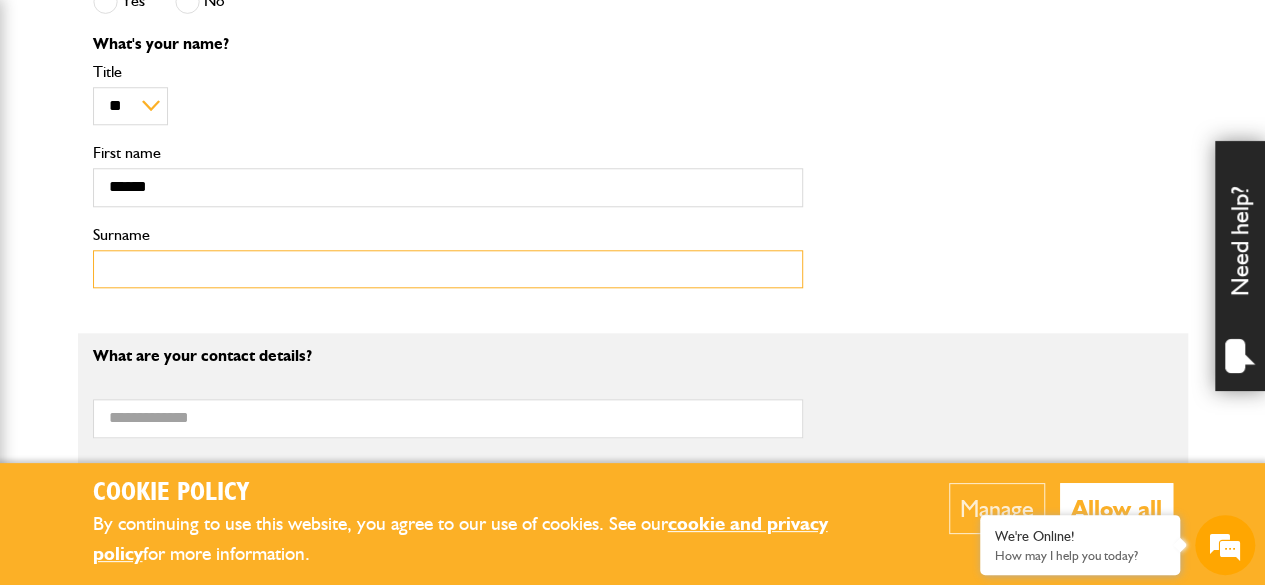 click on "Surname" at bounding box center [448, 269] 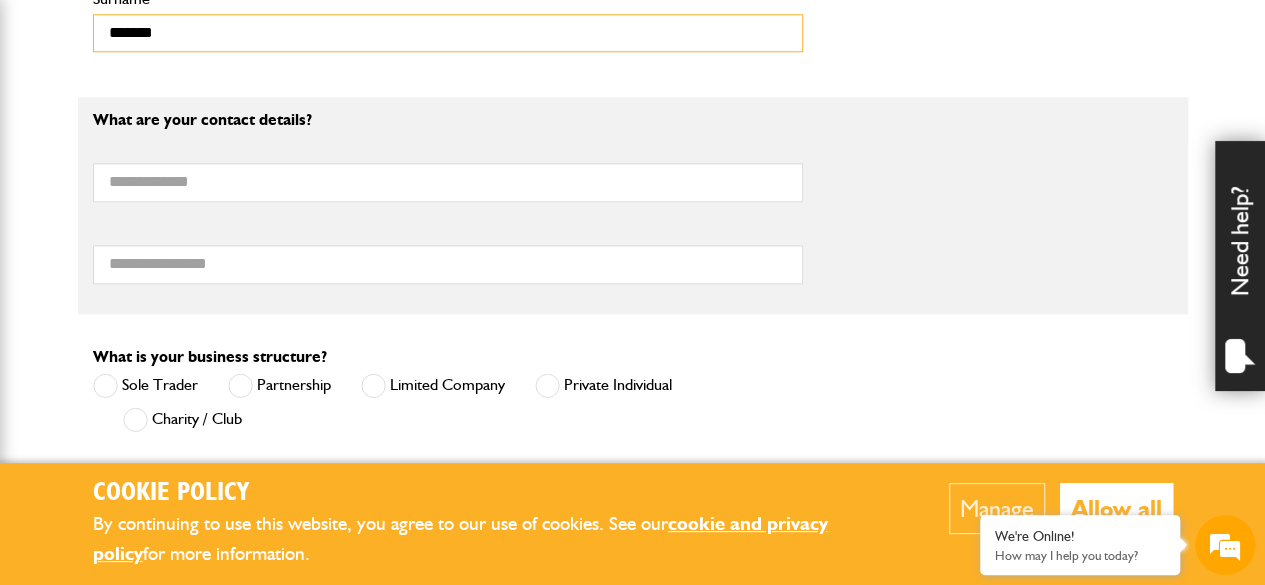 scroll, scrollTop: 1115, scrollLeft: 0, axis: vertical 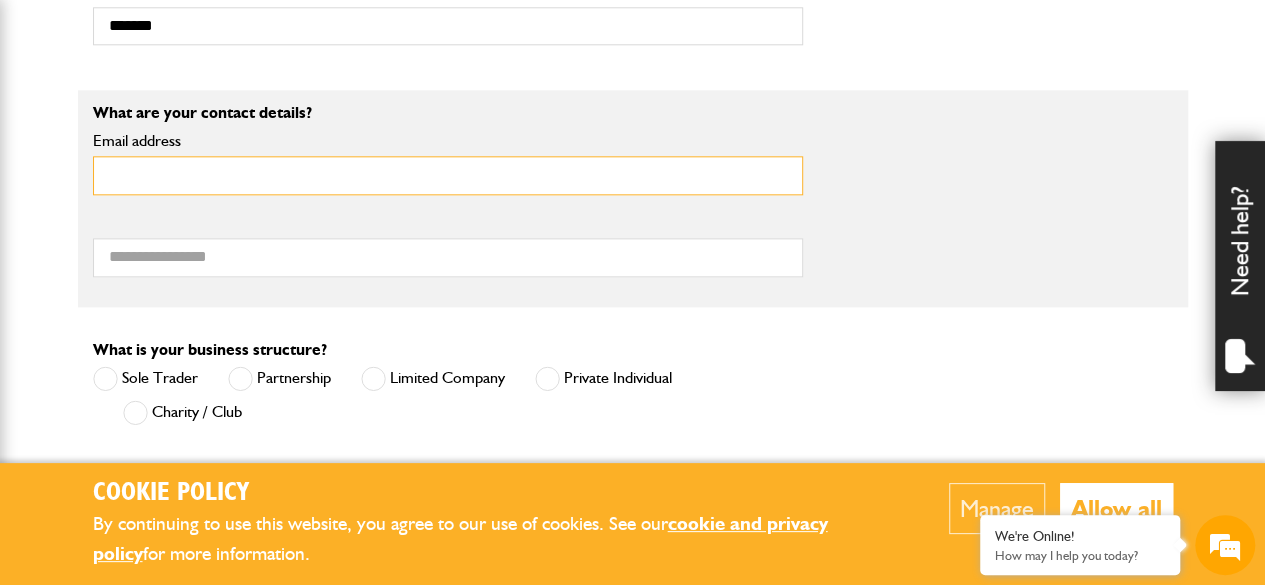 click on "Email address" at bounding box center (448, 175) 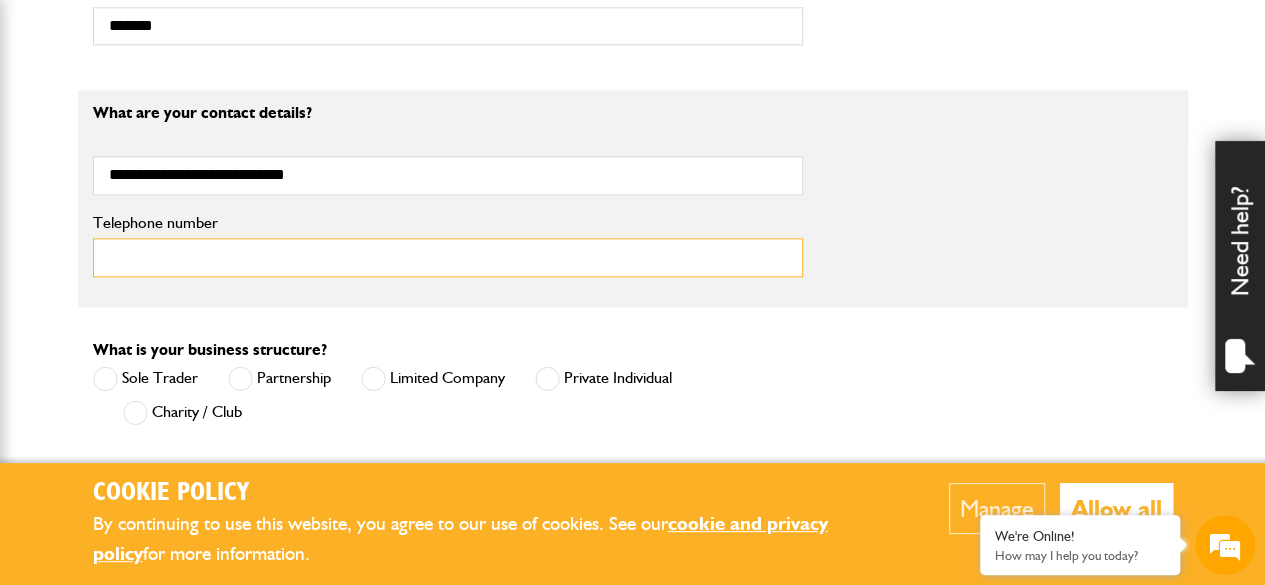 click on "Telephone number" at bounding box center [448, 257] 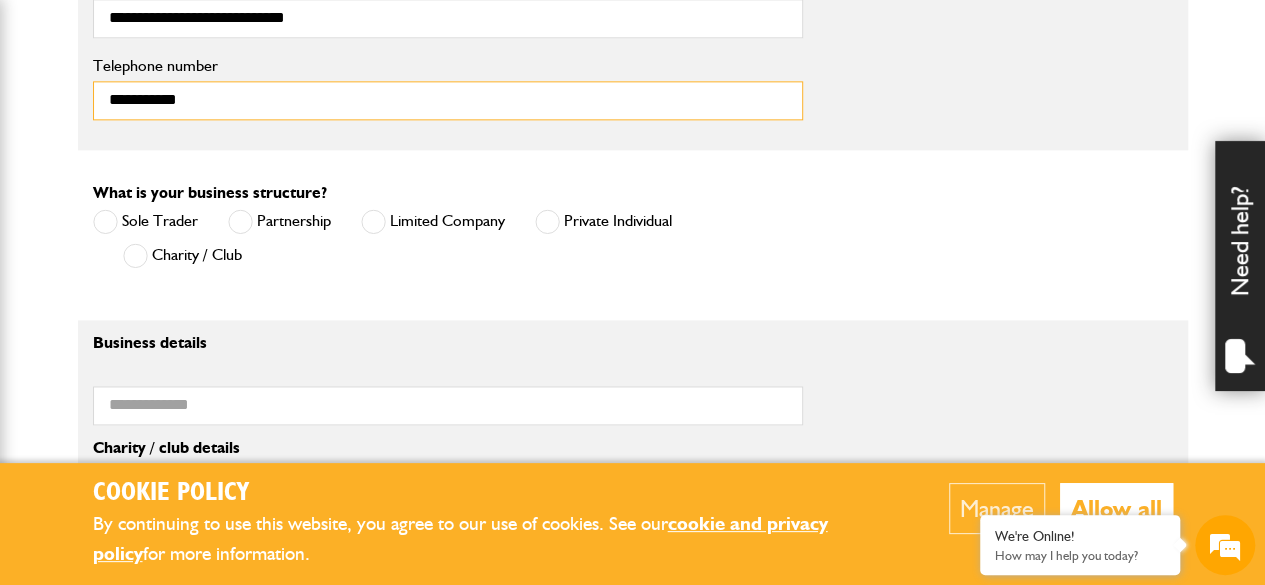 scroll, scrollTop: 1296, scrollLeft: 0, axis: vertical 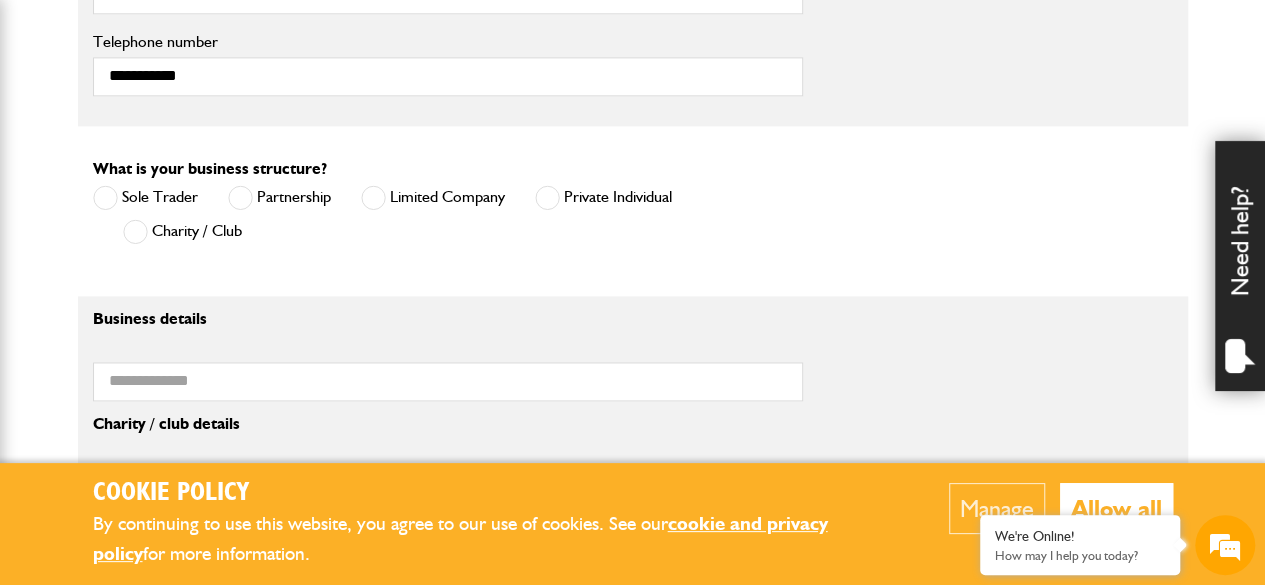 click at bounding box center [105, 197] 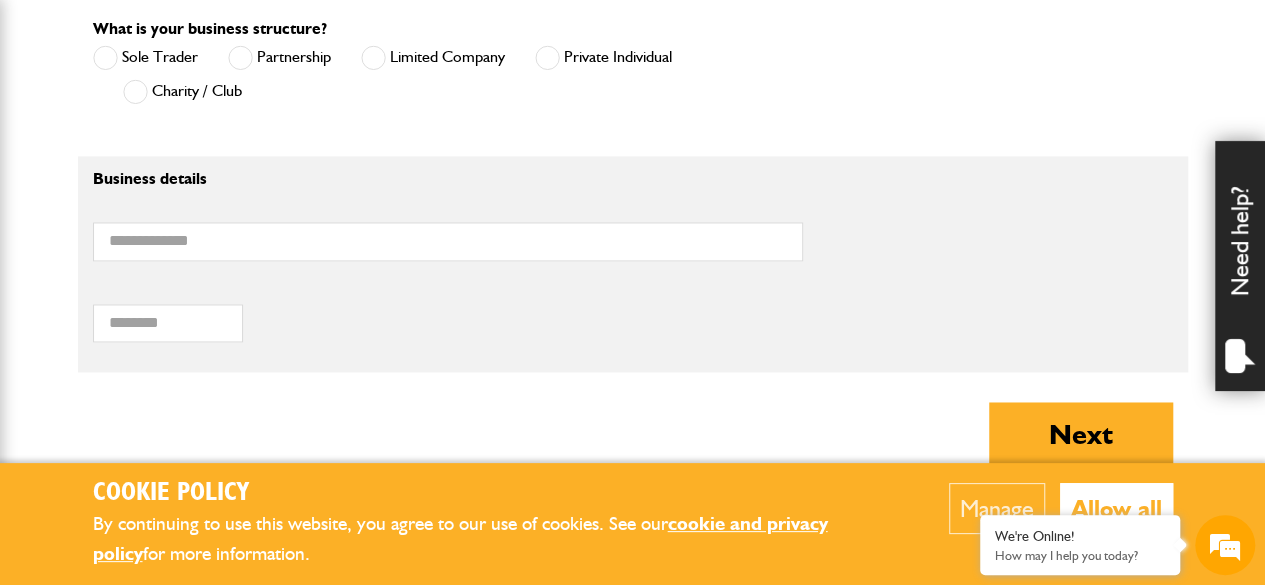 scroll, scrollTop: 1454, scrollLeft: 0, axis: vertical 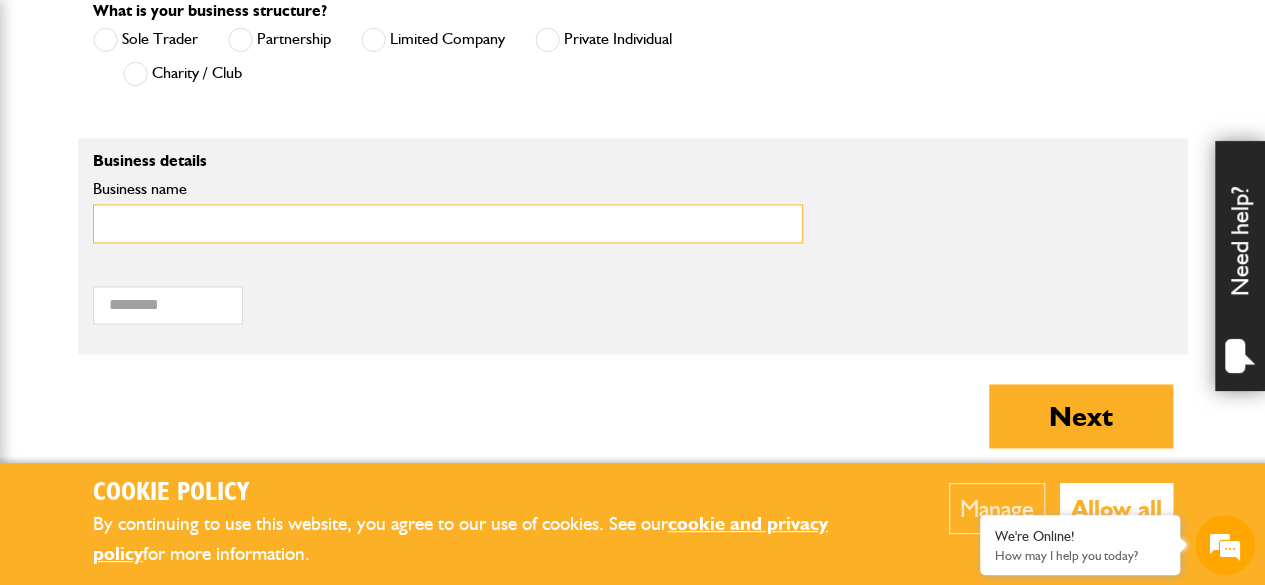 click on "Business name" at bounding box center (448, 223) 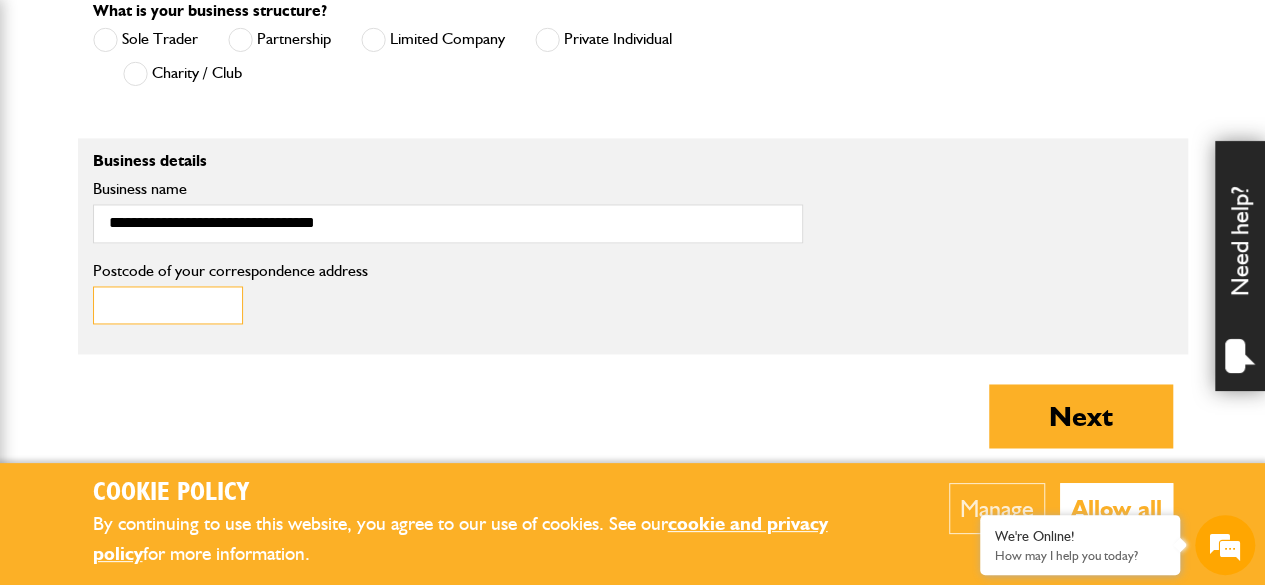 click on "Postcode of your correspondence address" at bounding box center (168, 305) 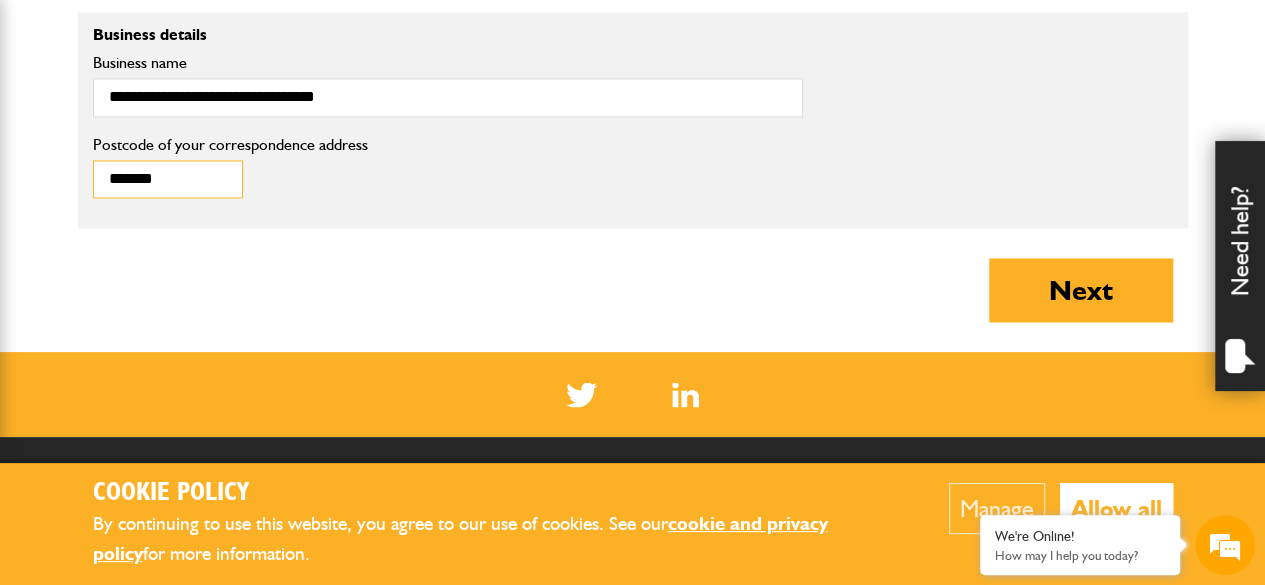 scroll, scrollTop: 1589, scrollLeft: 0, axis: vertical 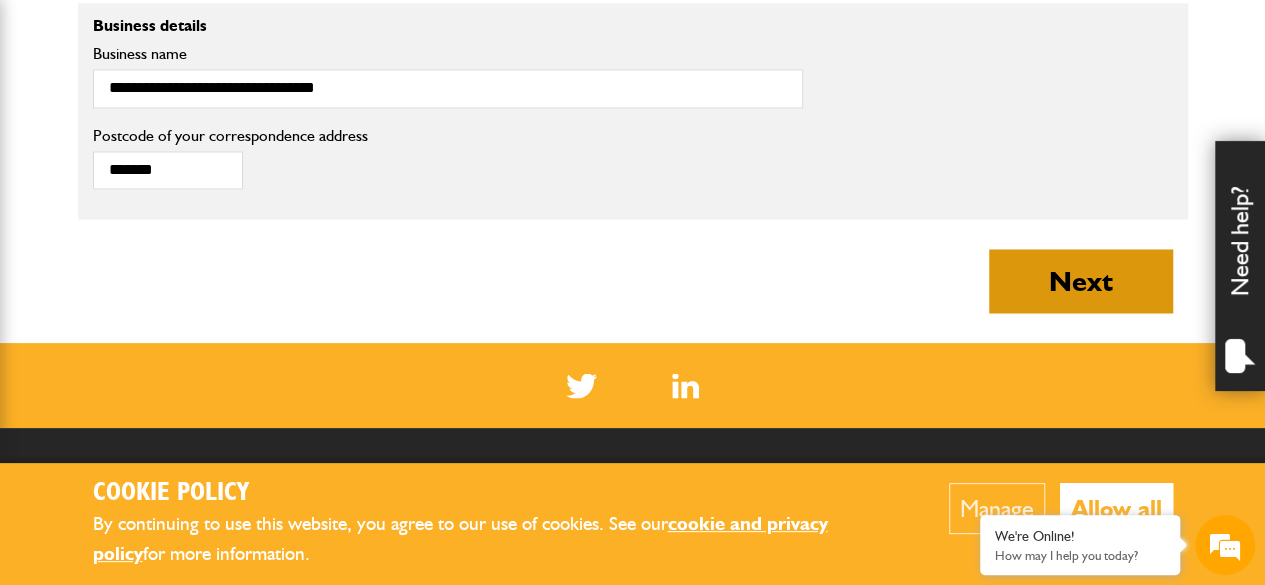 click on "Next" at bounding box center (1081, 281) 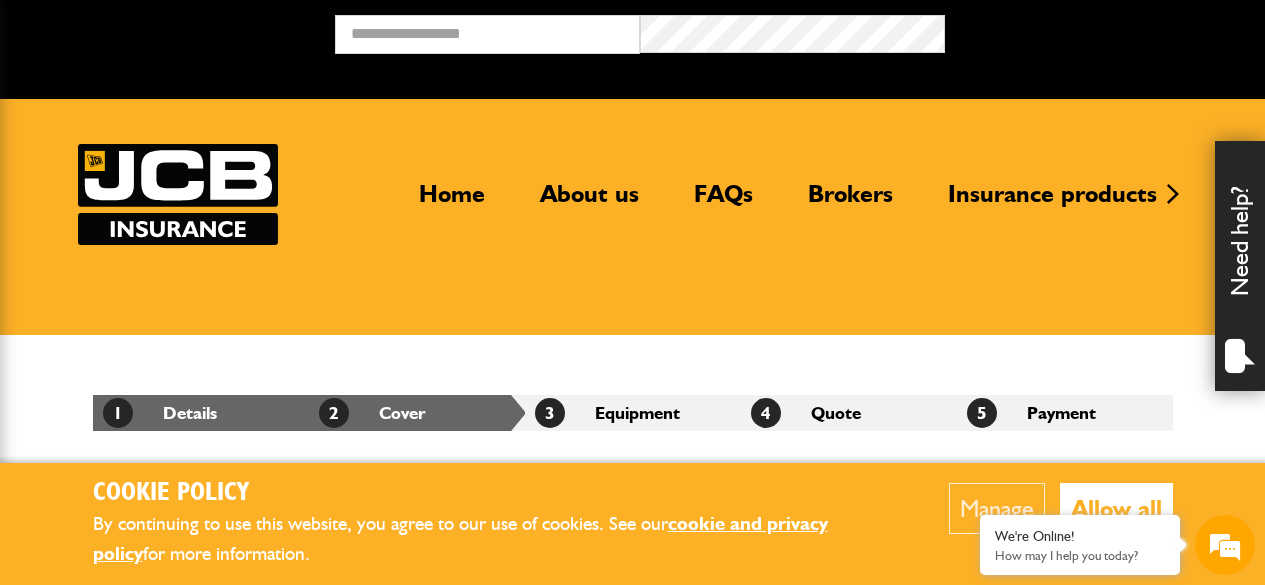 scroll, scrollTop: 0, scrollLeft: 0, axis: both 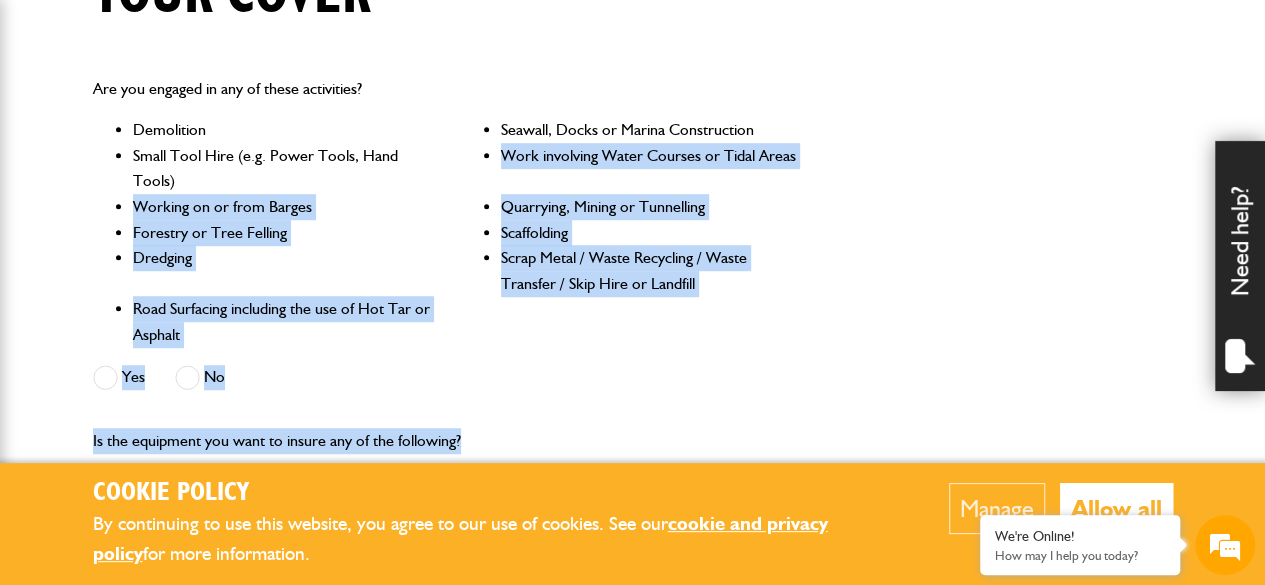 drag, startPoint x: 358, startPoint y: 180, endPoint x: 522, endPoint y: 443, distance: 309.94354 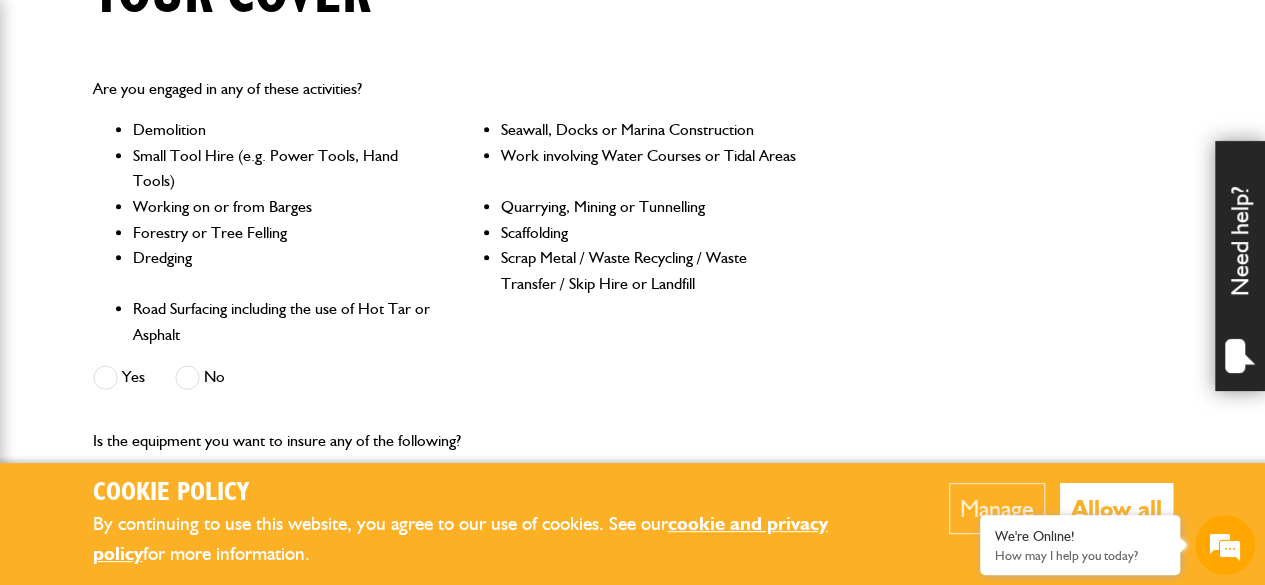 click at bounding box center [187, 377] 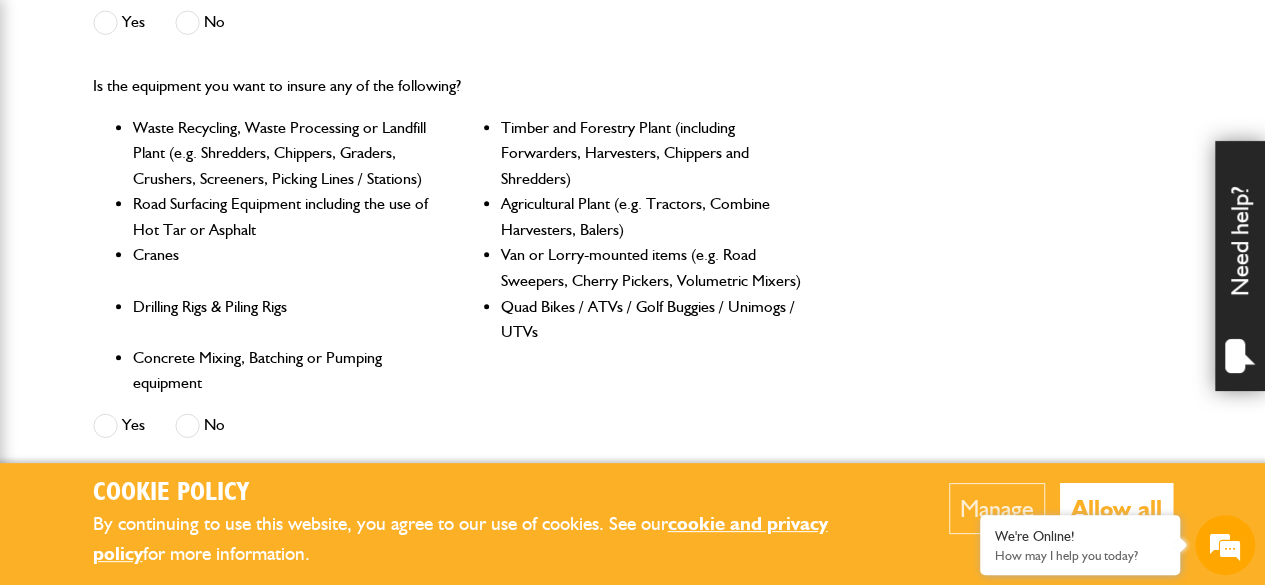 scroll, scrollTop: 929, scrollLeft: 0, axis: vertical 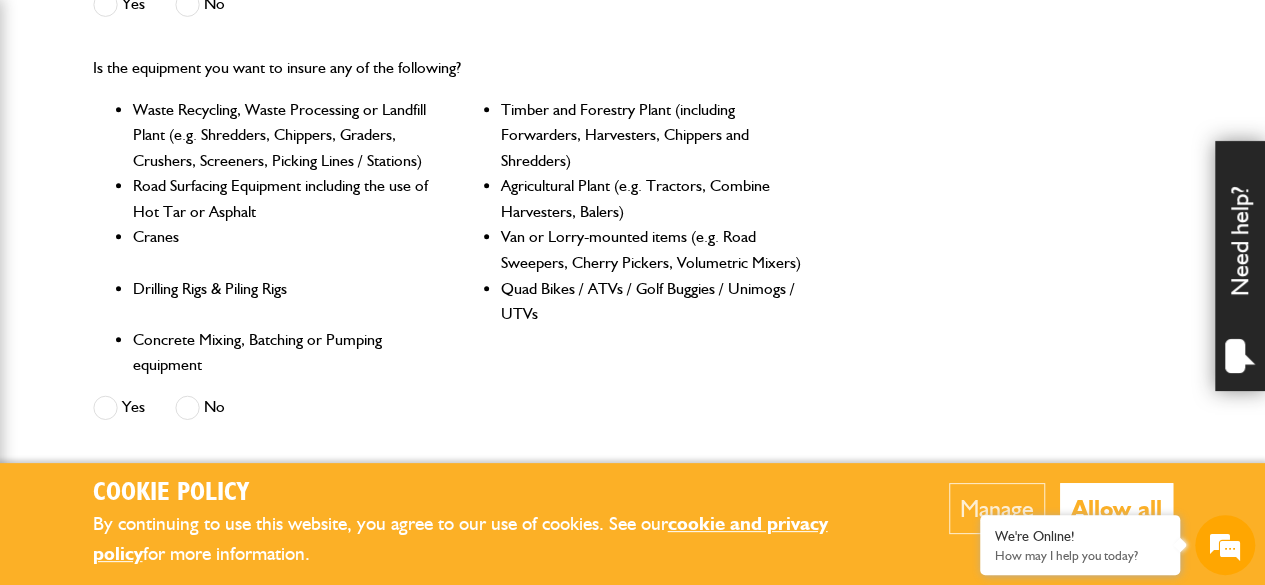click at bounding box center [187, 407] 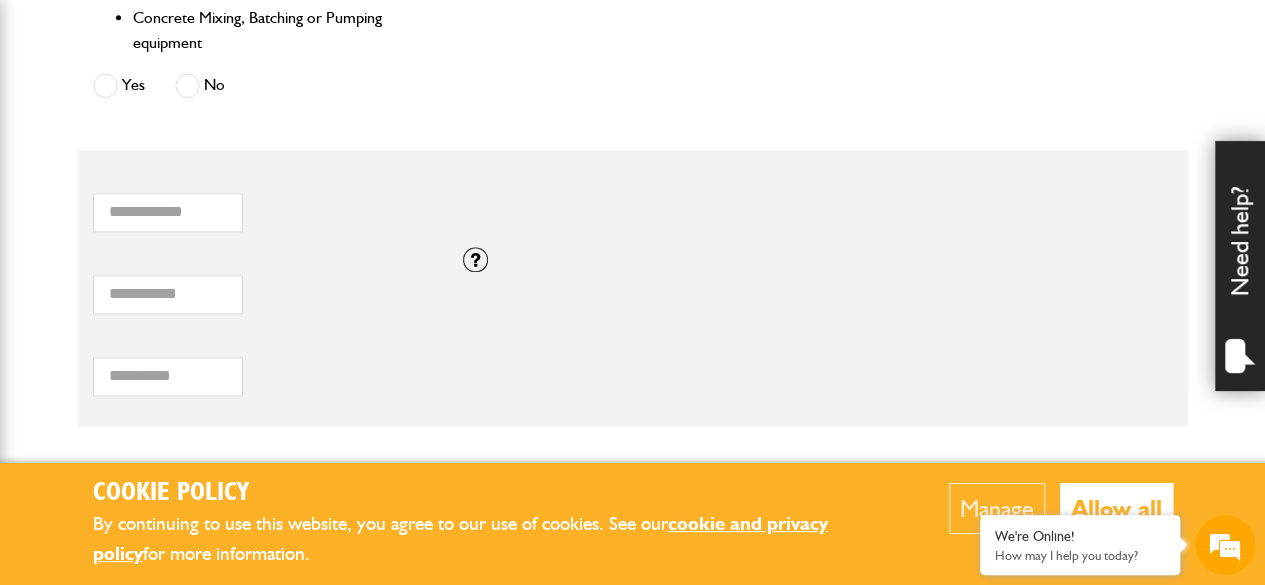 scroll, scrollTop: 1278, scrollLeft: 0, axis: vertical 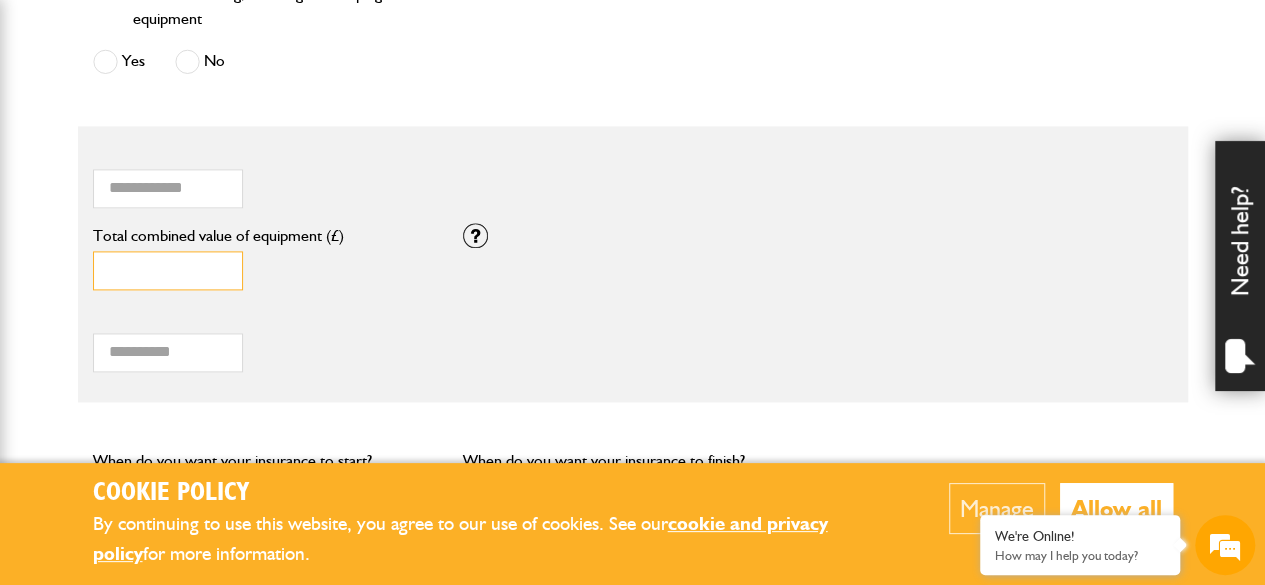click on "*" at bounding box center (168, 270) 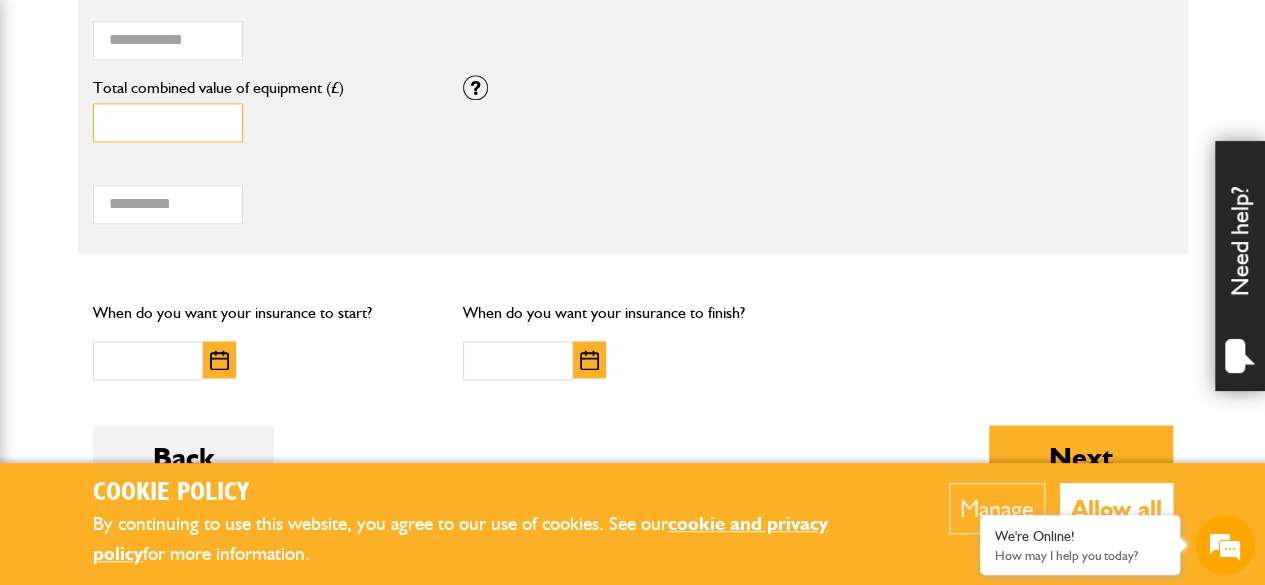scroll, scrollTop: 1429, scrollLeft: 0, axis: vertical 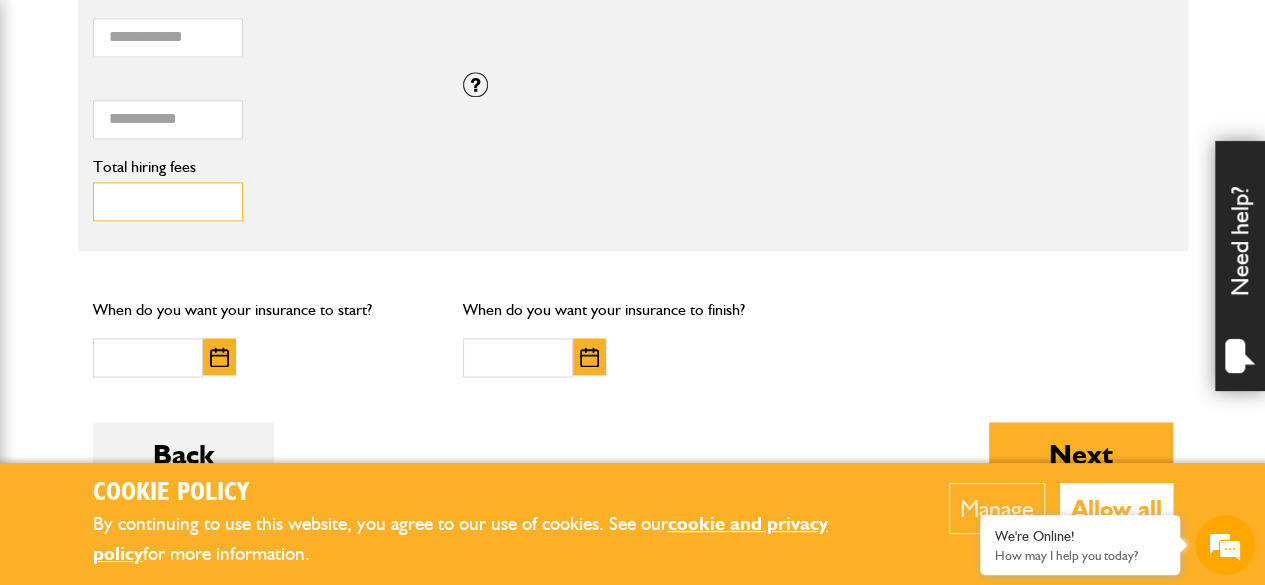 click on "**" at bounding box center [168, 201] 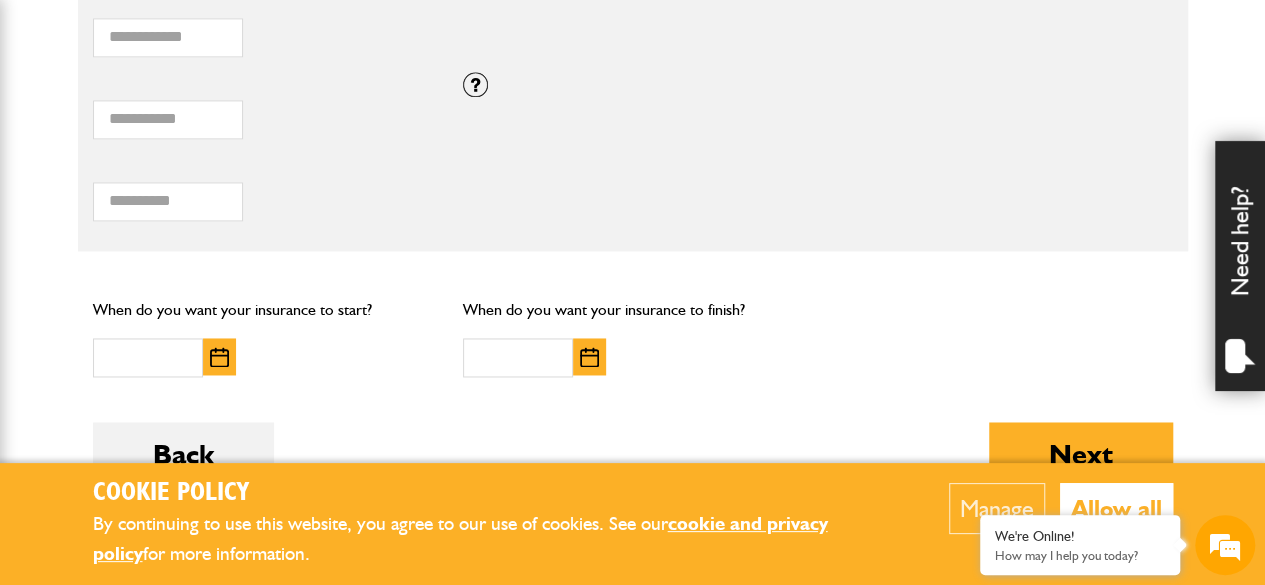 click at bounding box center [219, 357] 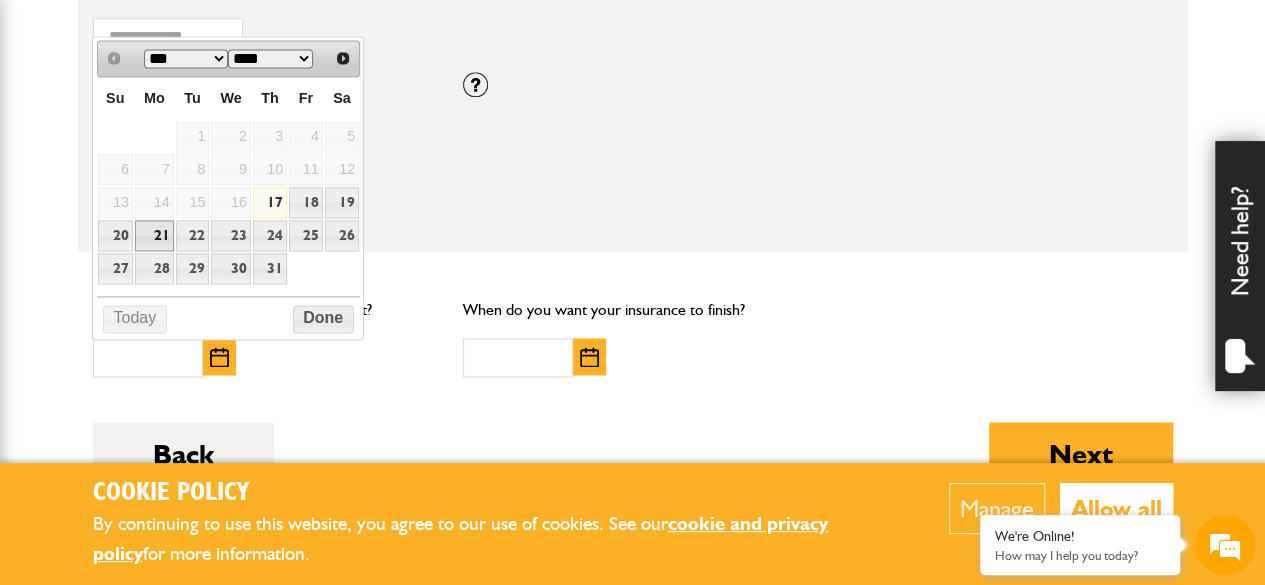 click on "21" at bounding box center (154, 235) 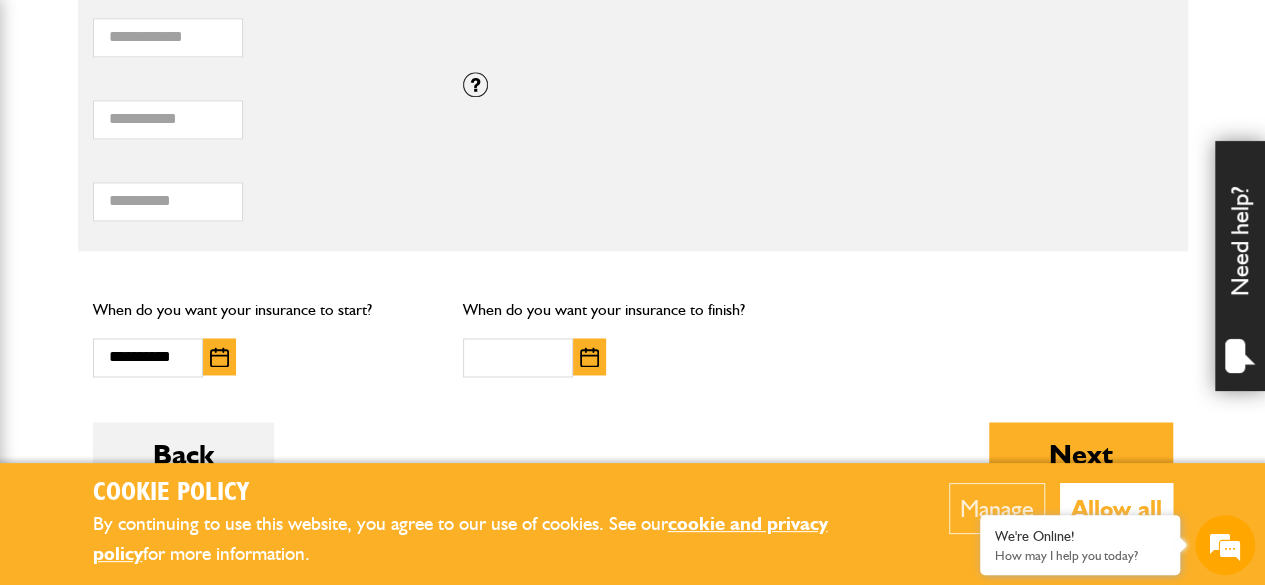click at bounding box center [589, 356] 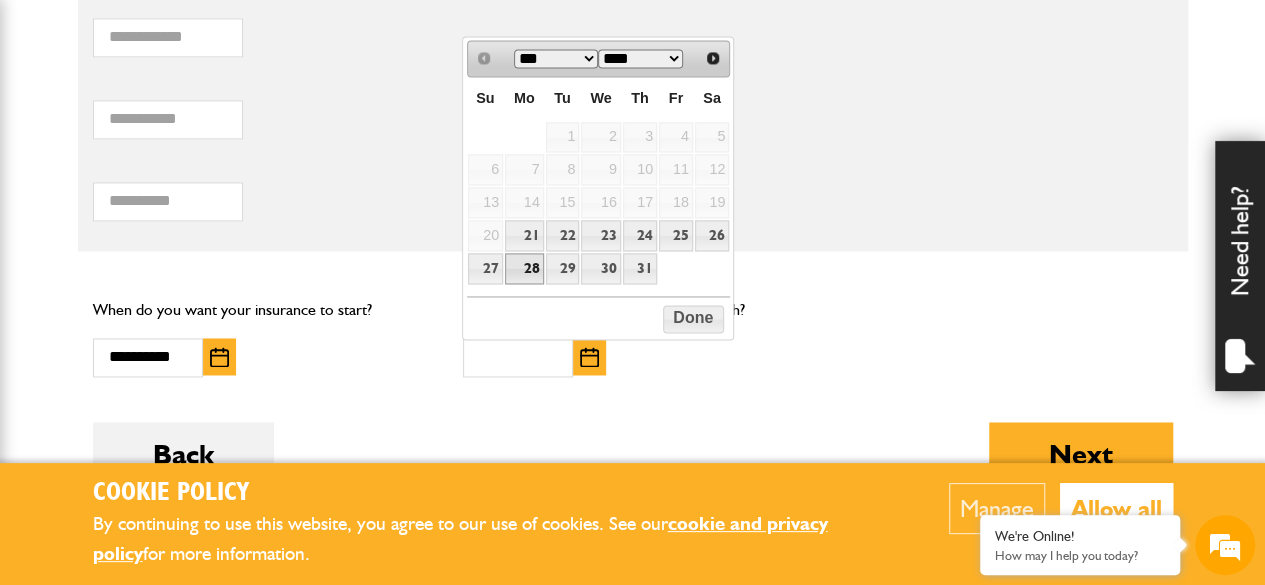click on "28" at bounding box center (524, 268) 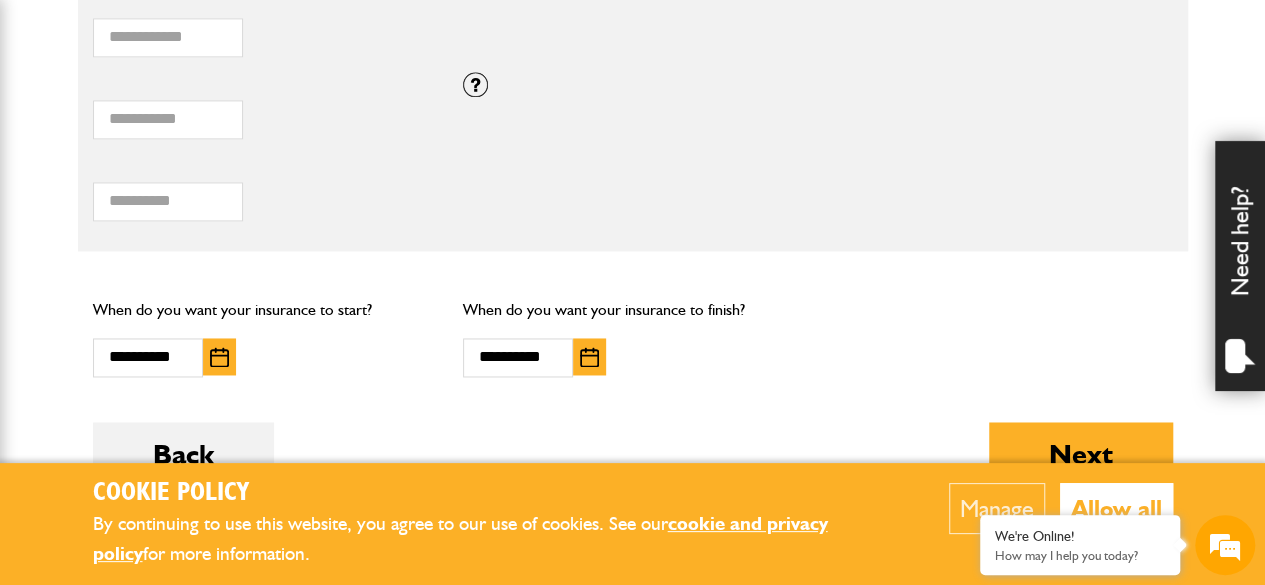 drag, startPoint x: 1273, startPoint y: 390, endPoint x: 832, endPoint y: 402, distance: 441.16324 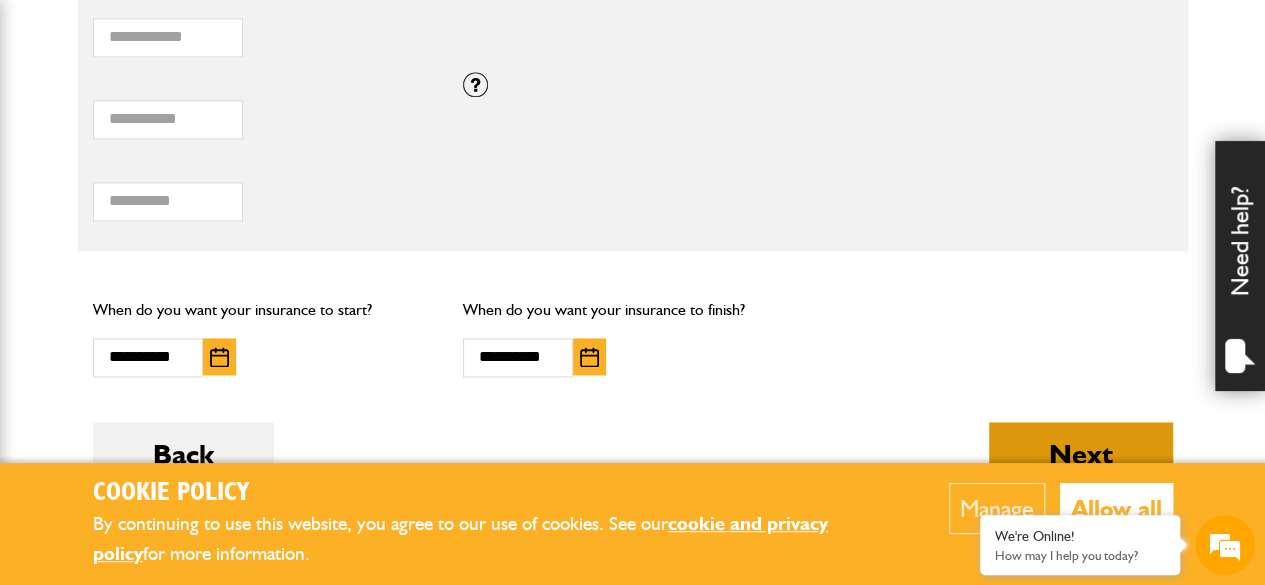 click on "Next" at bounding box center [1081, 454] 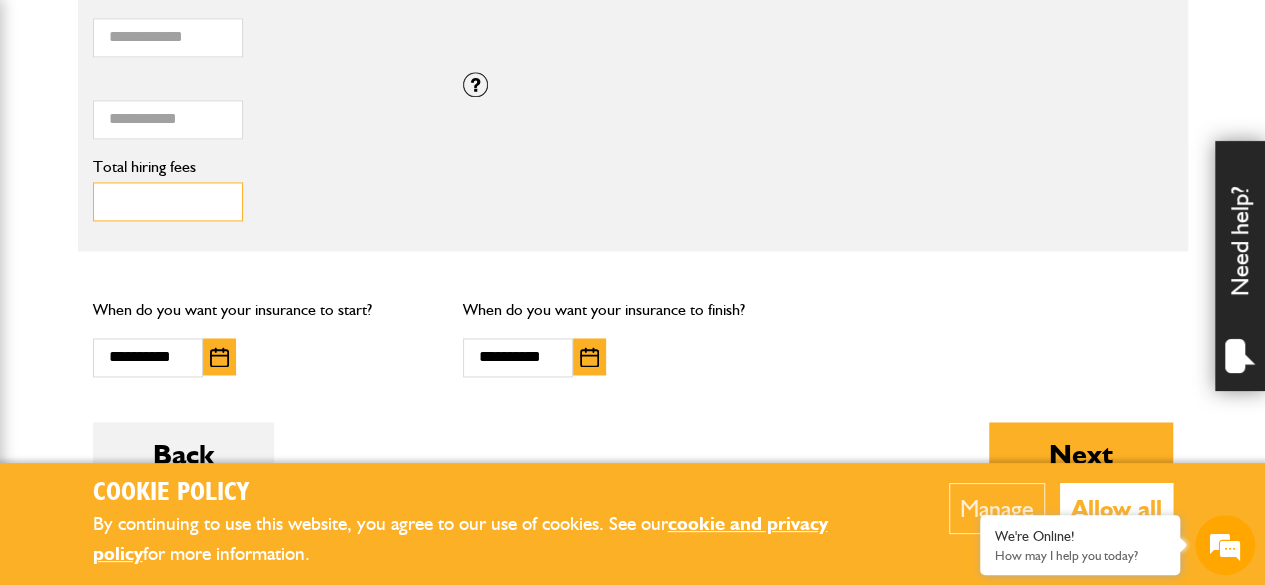 click on "******" at bounding box center [168, 201] 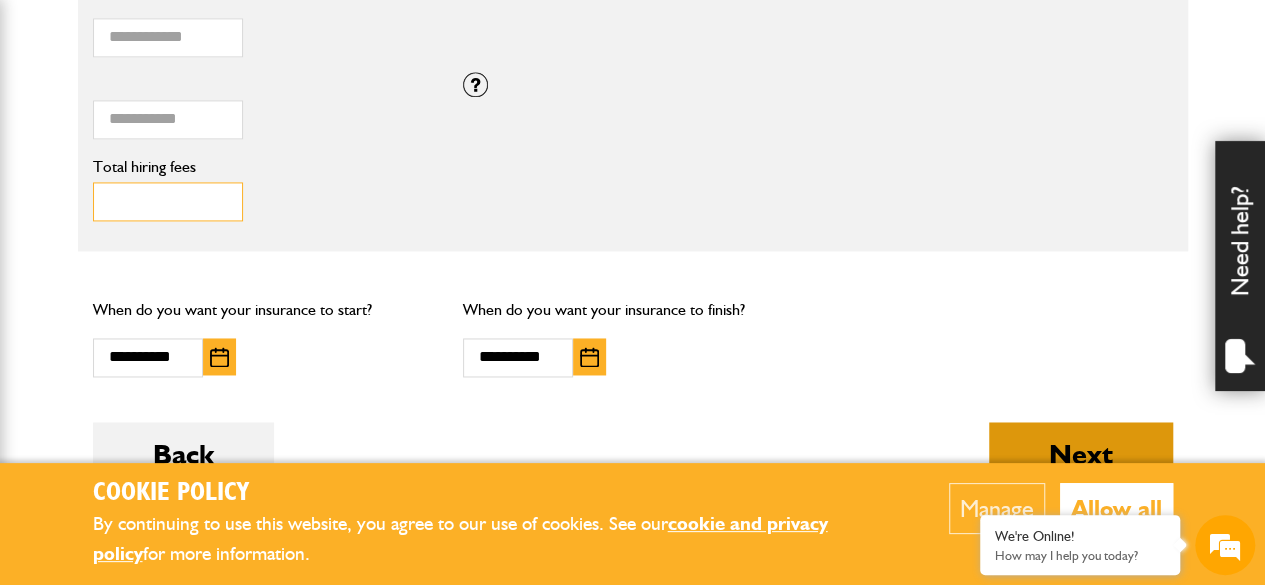 type on "***" 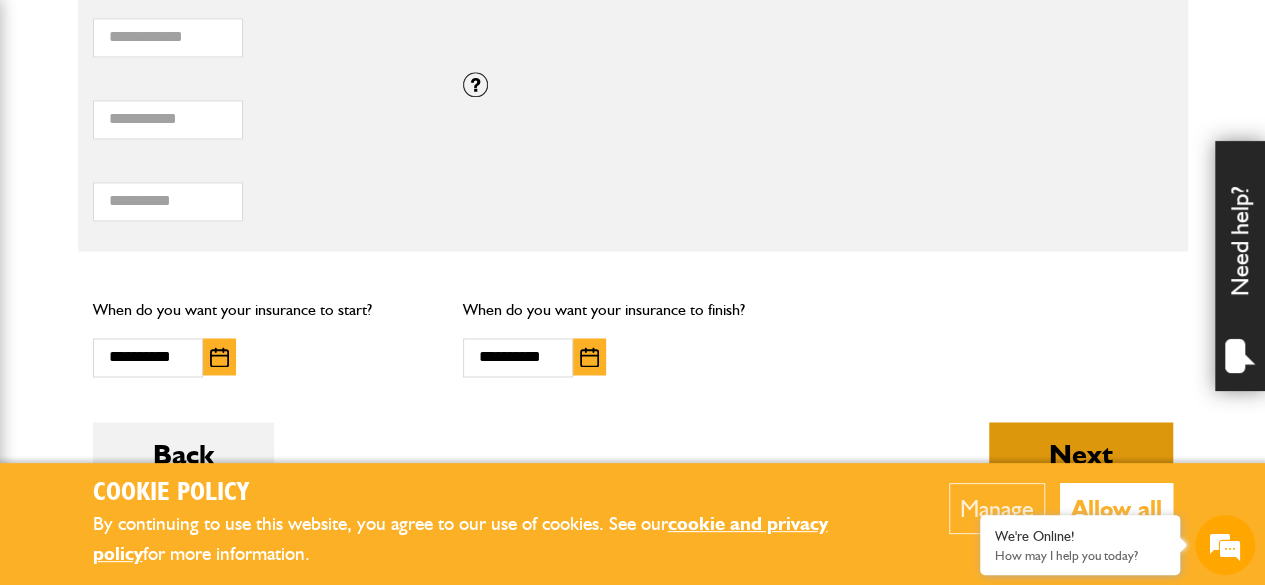 click on "Next" at bounding box center [1081, 454] 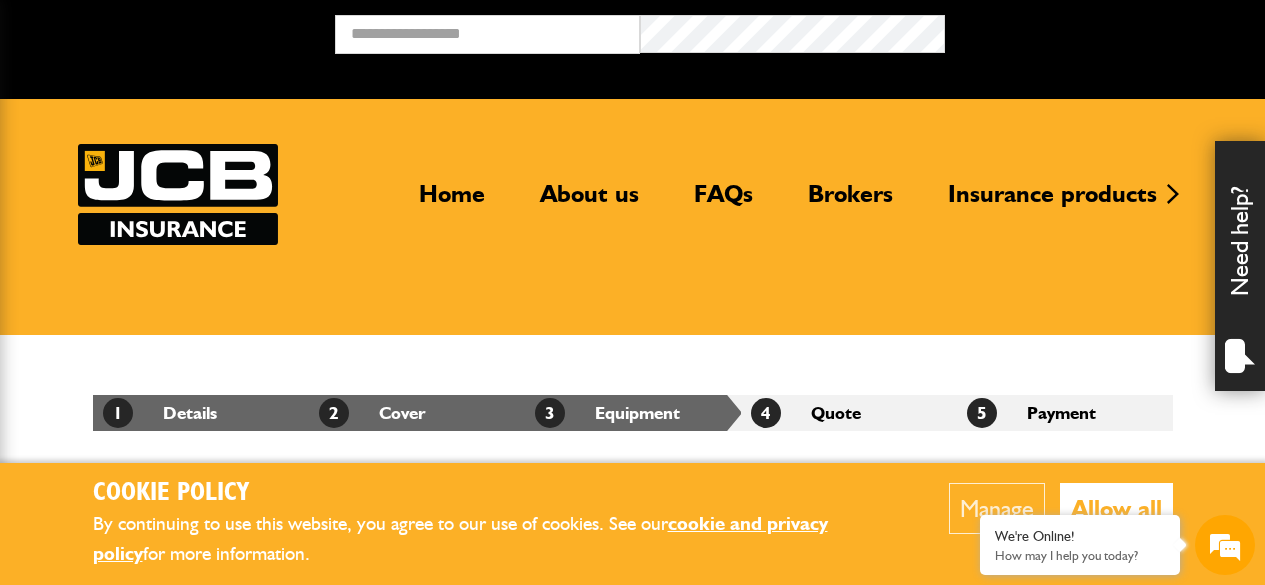 scroll, scrollTop: 0, scrollLeft: 0, axis: both 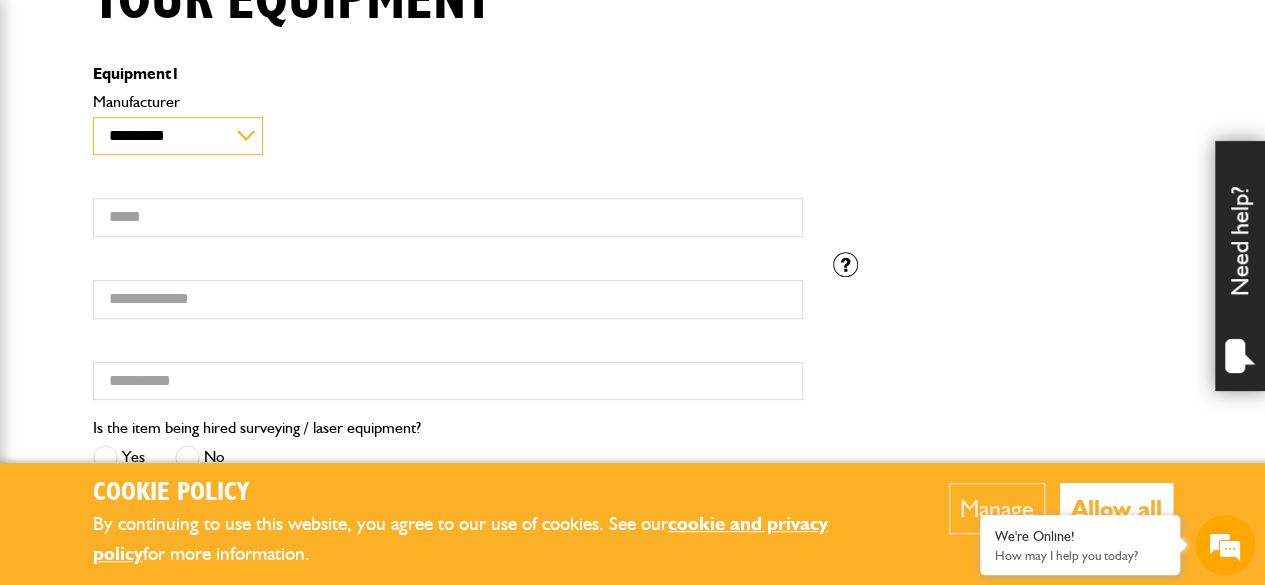 click on "**********" at bounding box center [178, 136] 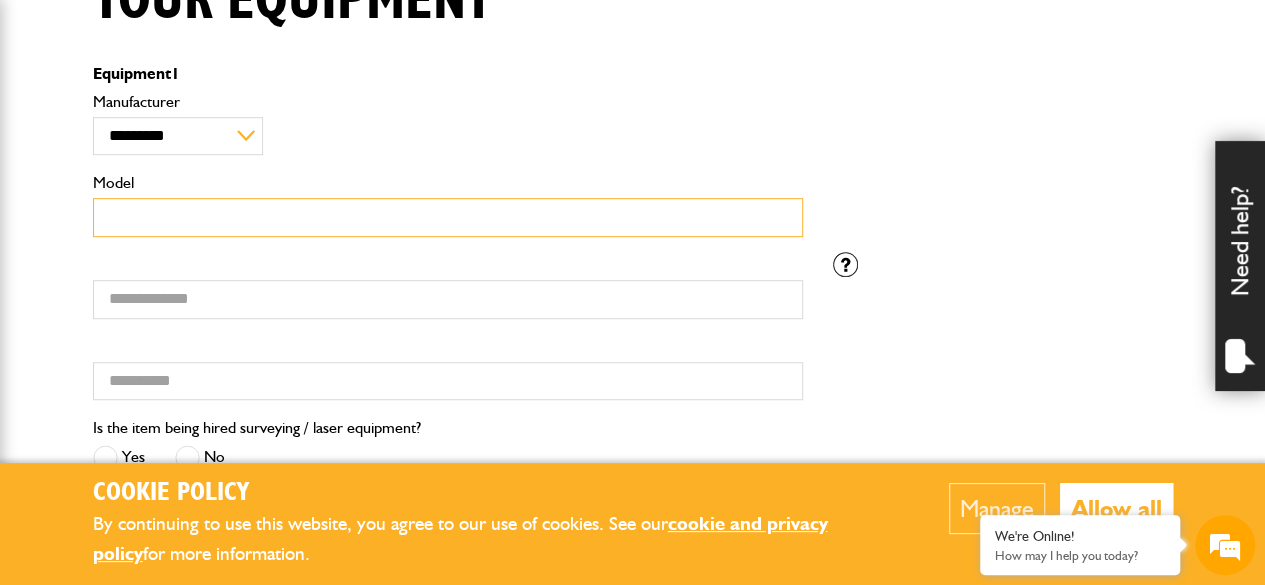 click on "Model" at bounding box center [448, 217] 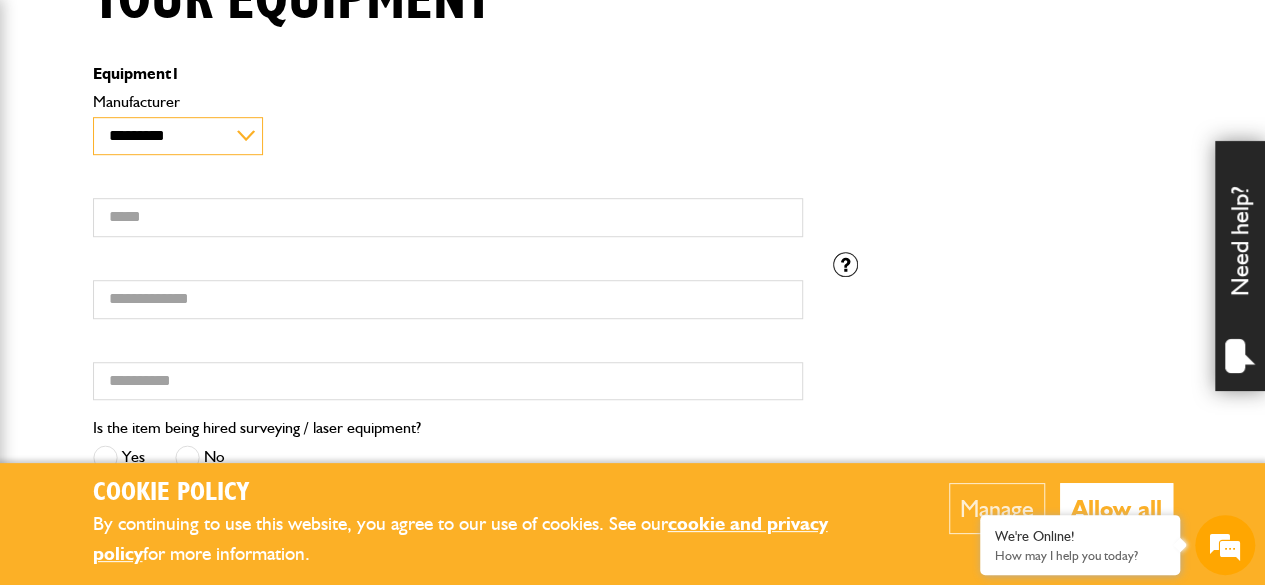 click on "**********" at bounding box center [178, 136] 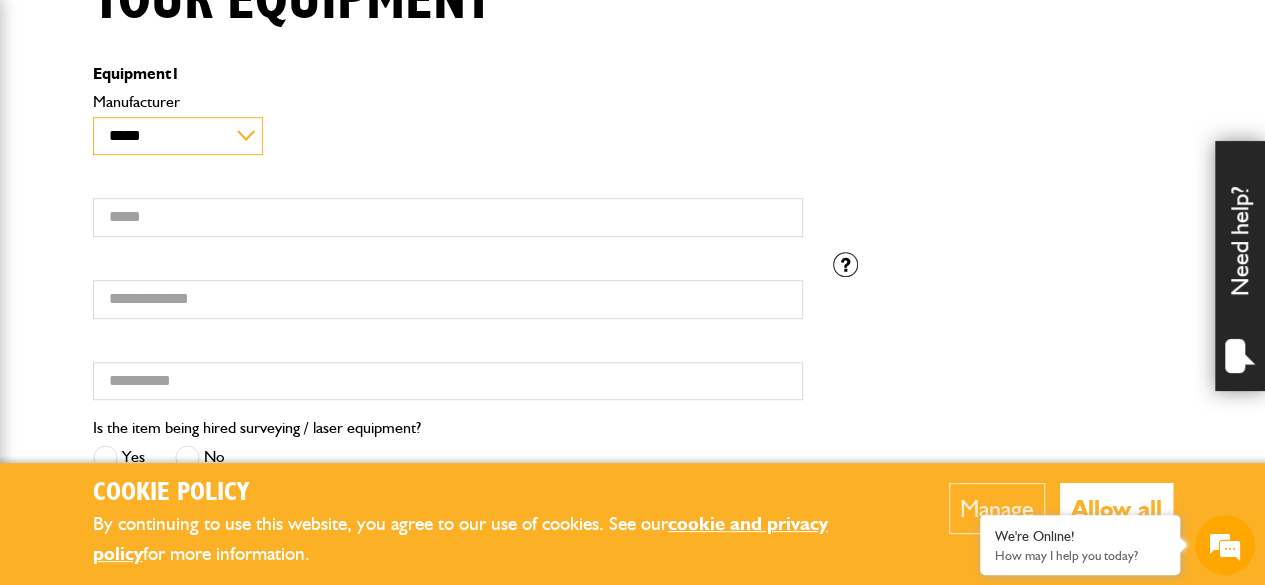 click on "**********" at bounding box center (178, 136) 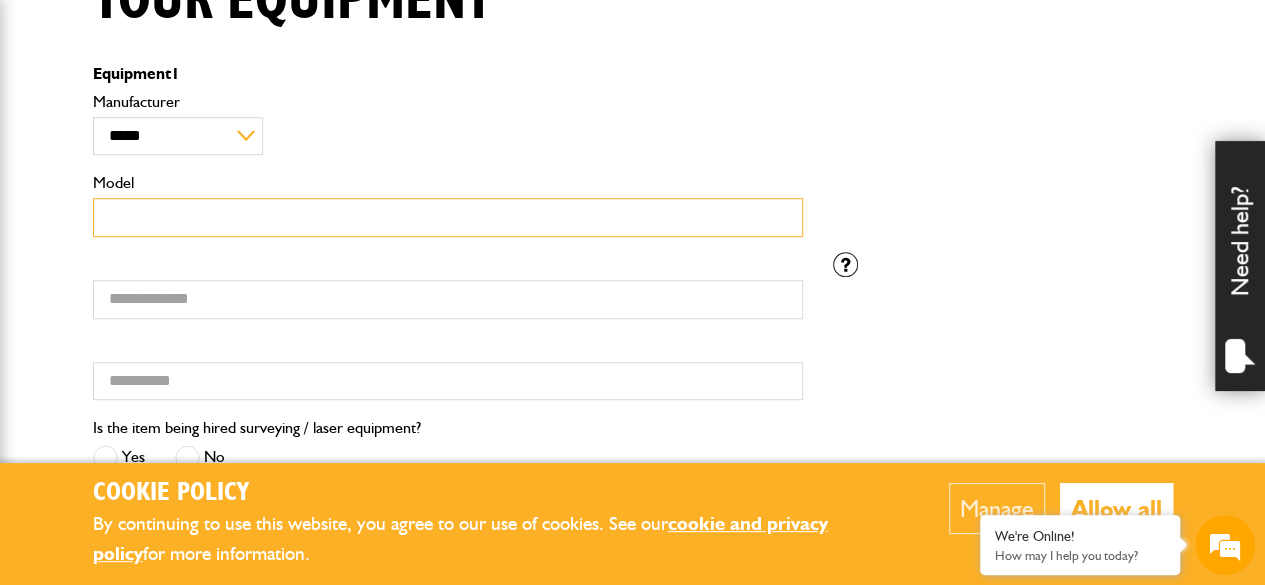 click on "Model" at bounding box center (448, 217) 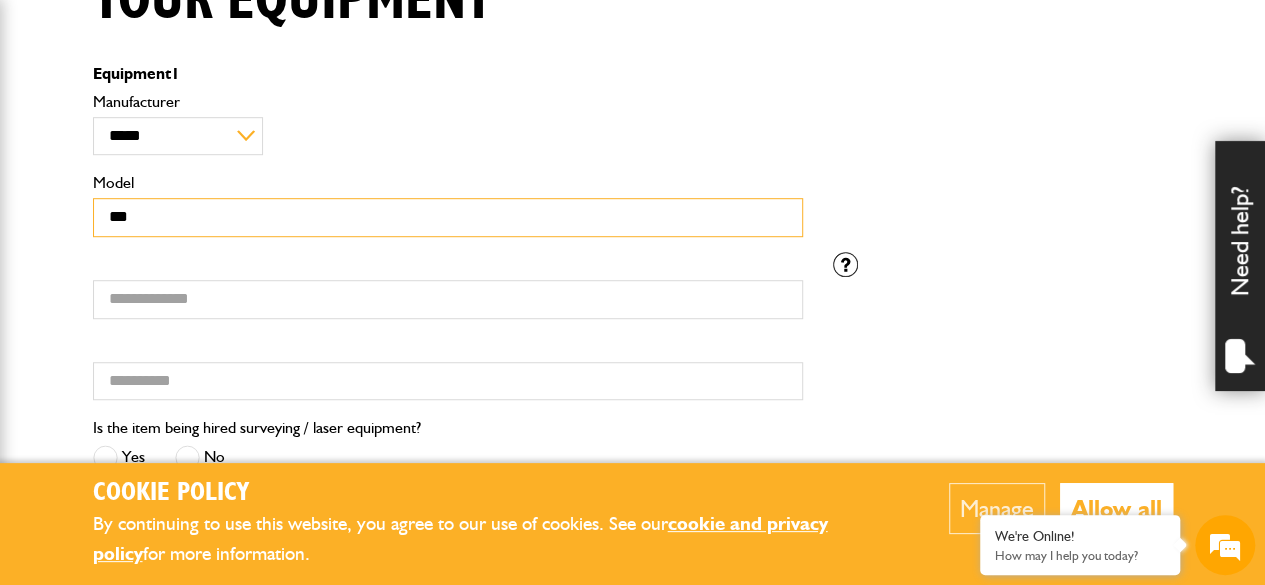 type on "***" 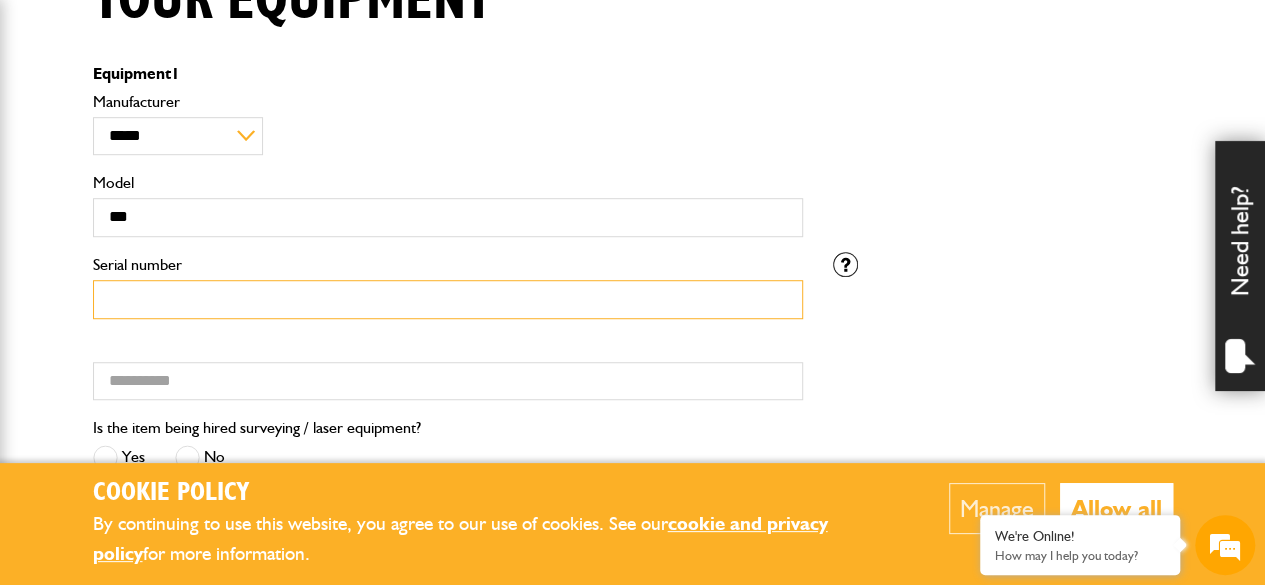 click on "Serial number" at bounding box center (448, 299) 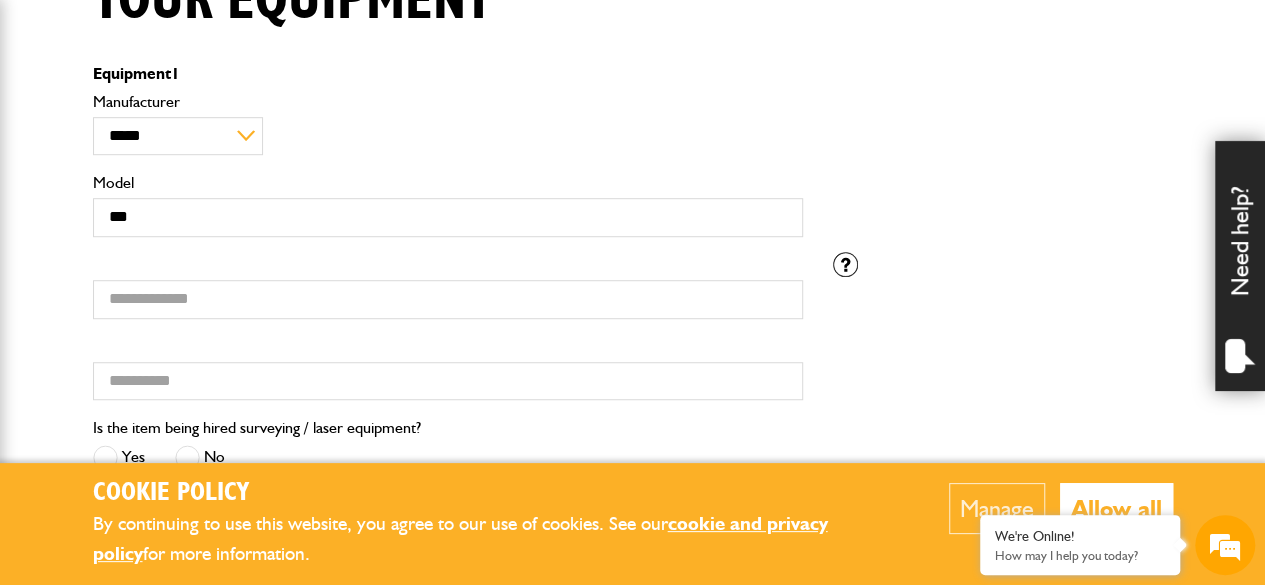 click on "Serial number
Hired from
Please enter the registration number if you do not have the correct serial number" at bounding box center (633, 334) 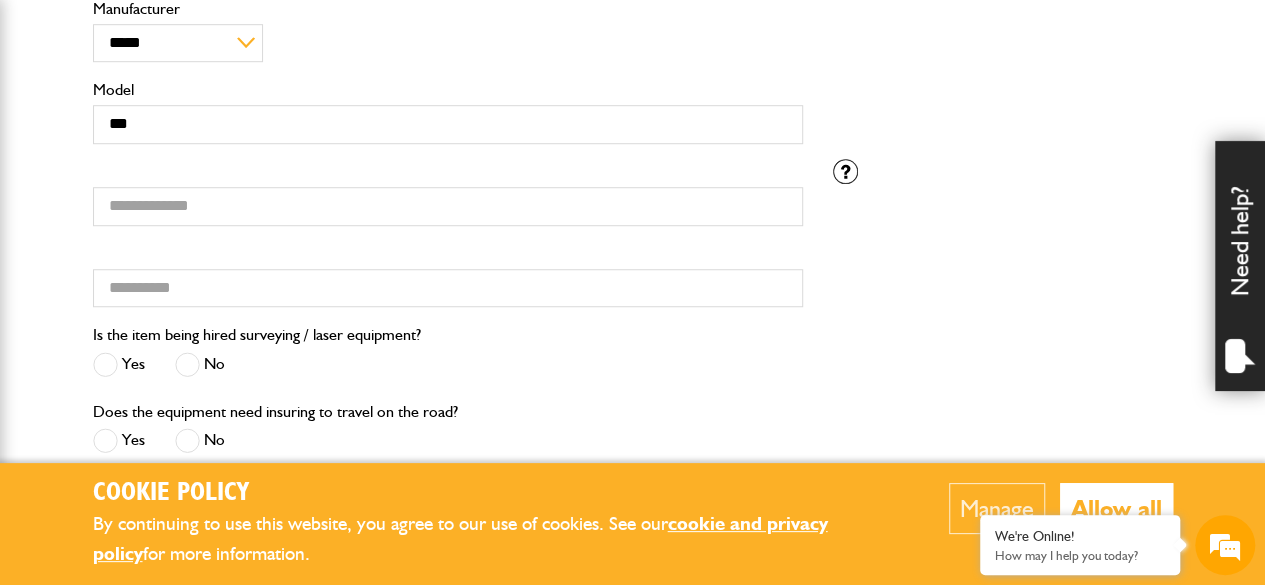 scroll, scrollTop: 649, scrollLeft: 0, axis: vertical 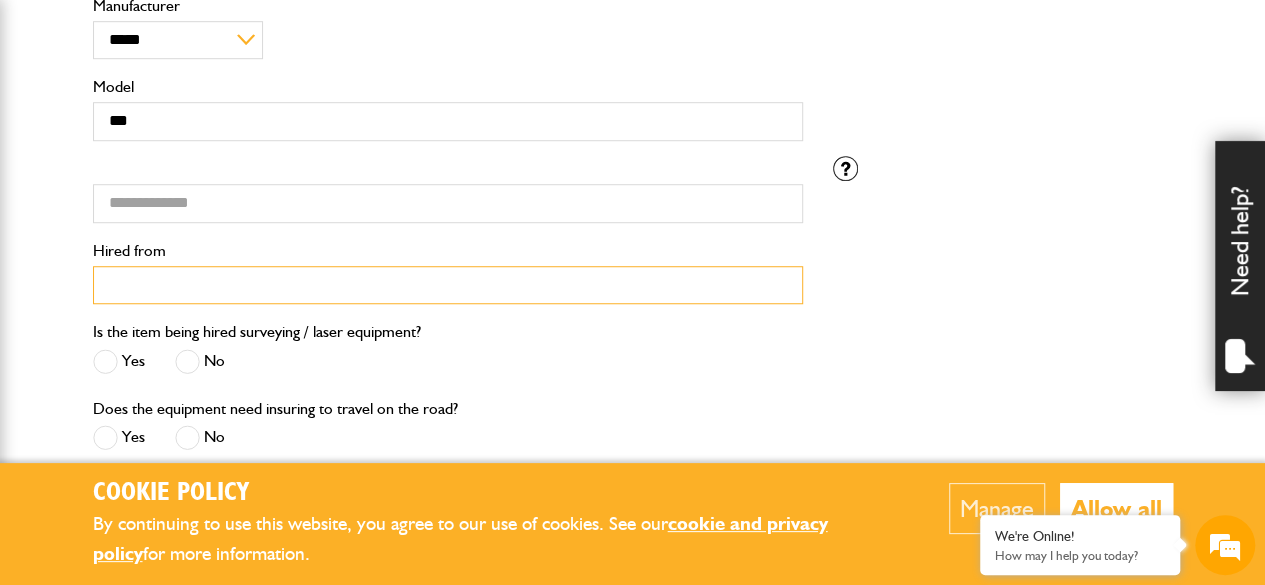 click on "Hired from" at bounding box center (448, 285) 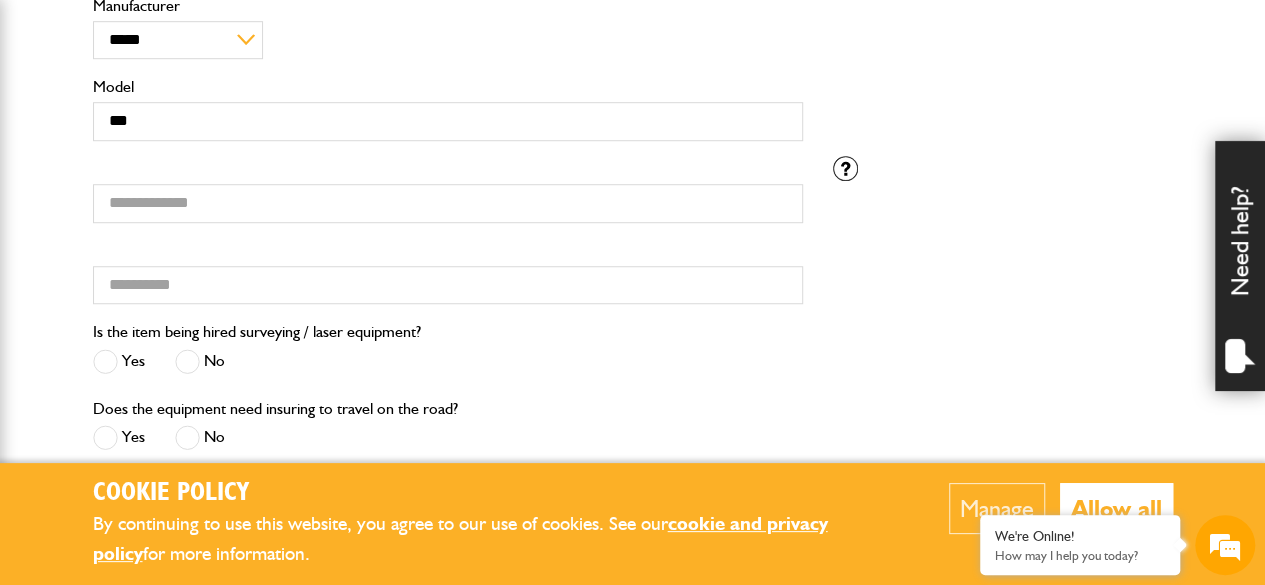 click on "No" at bounding box center (200, 361) 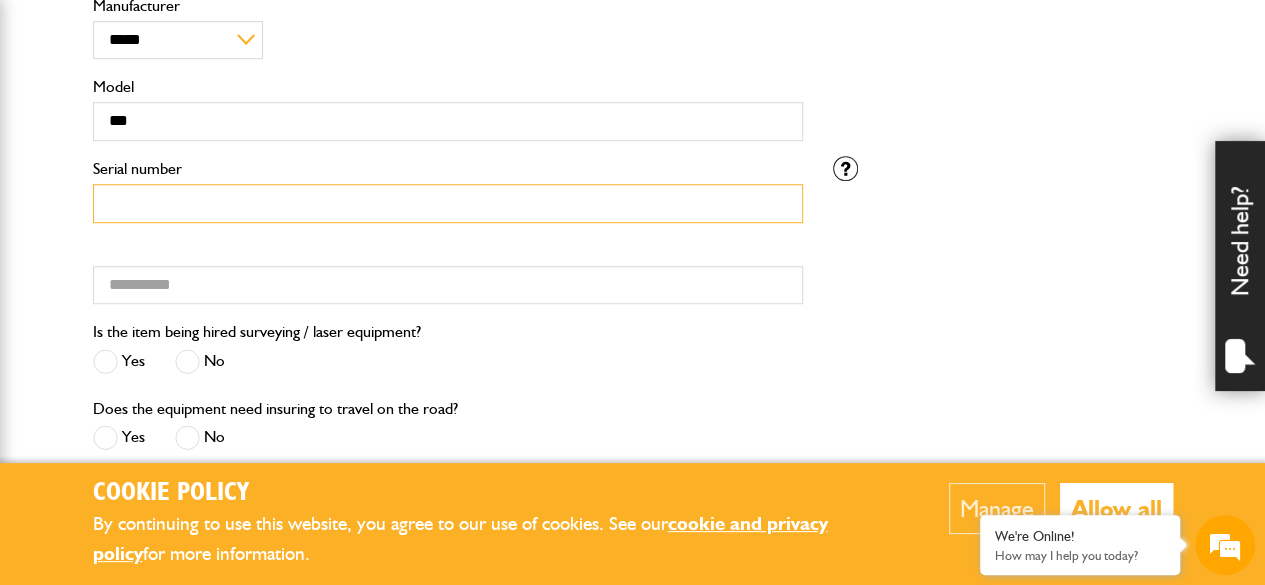 click on "Serial number" at bounding box center [448, 203] 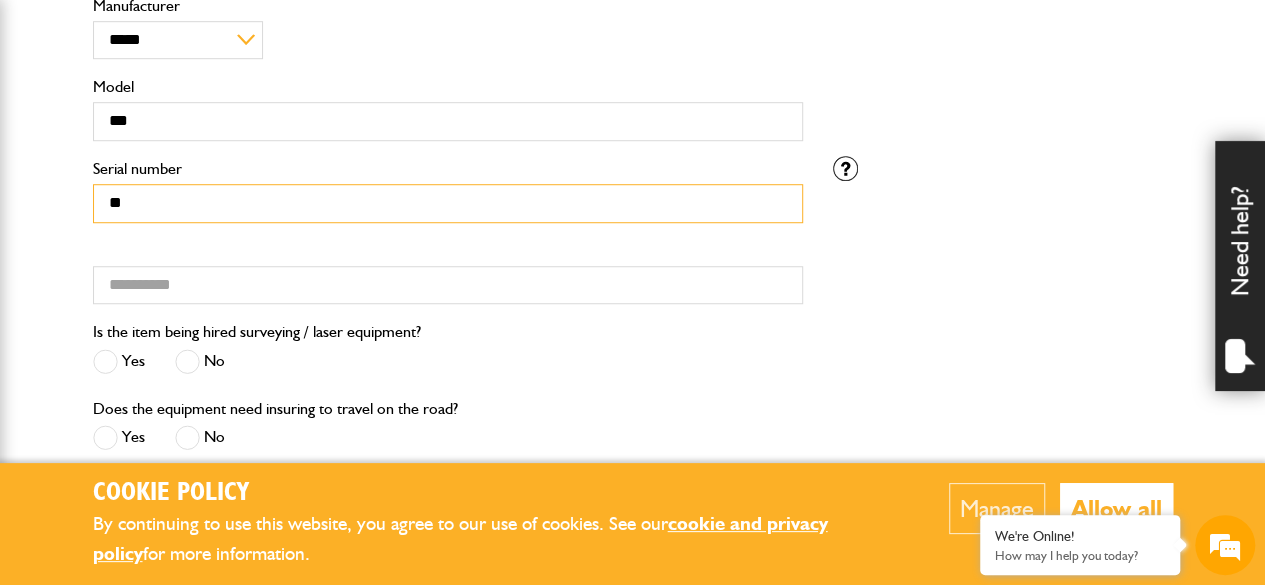 type on "*" 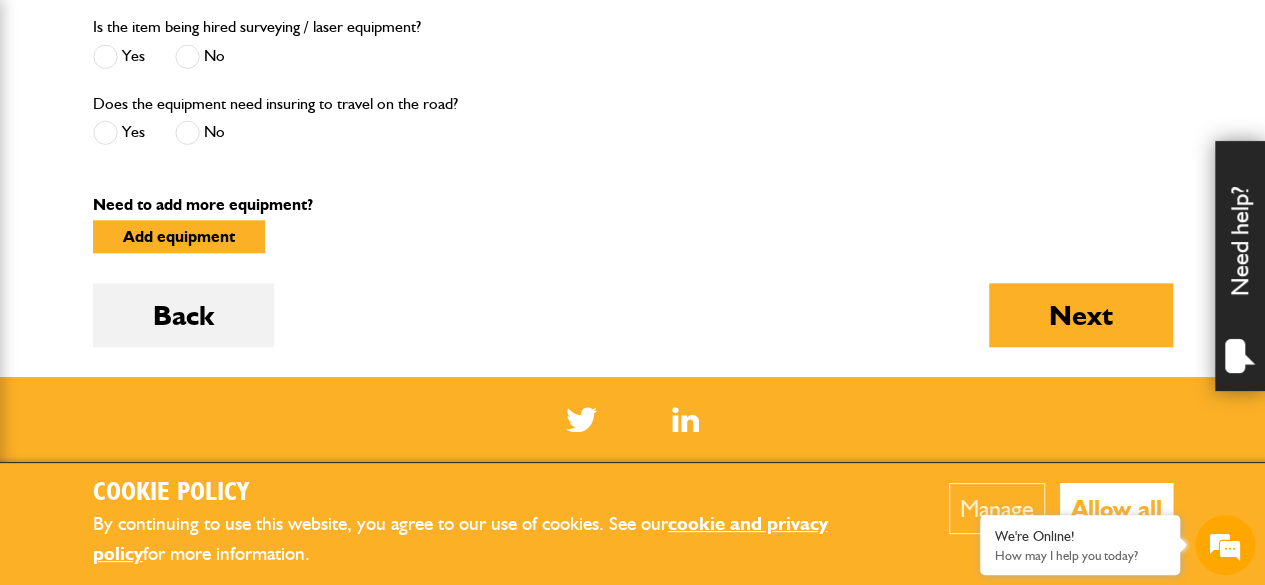 scroll, scrollTop: 965, scrollLeft: 0, axis: vertical 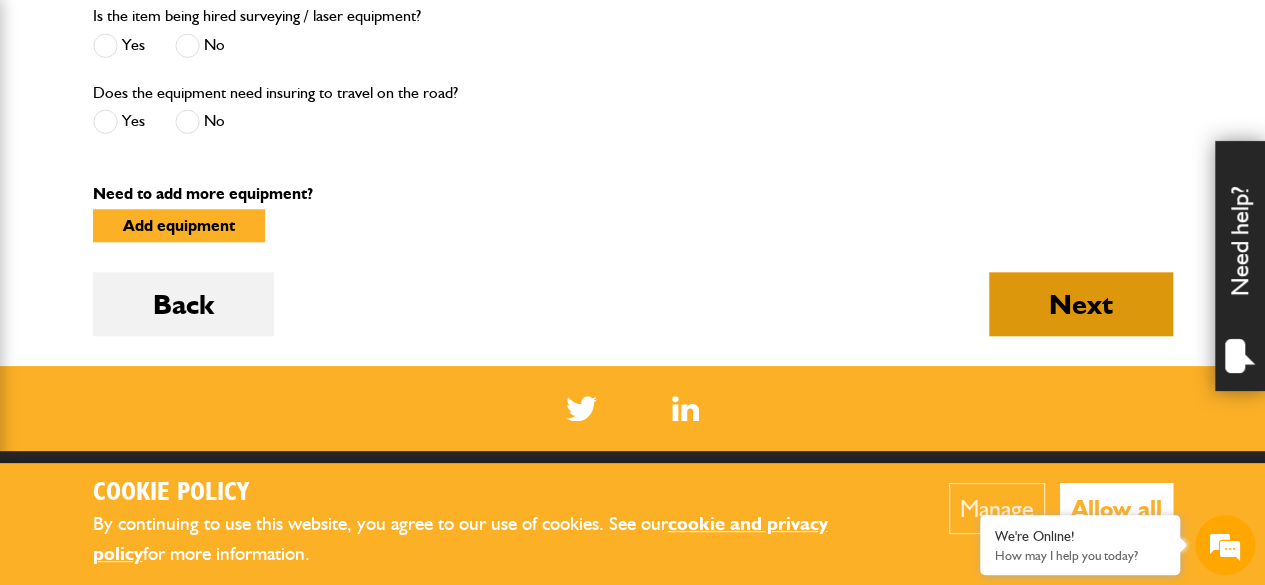 type on "*****" 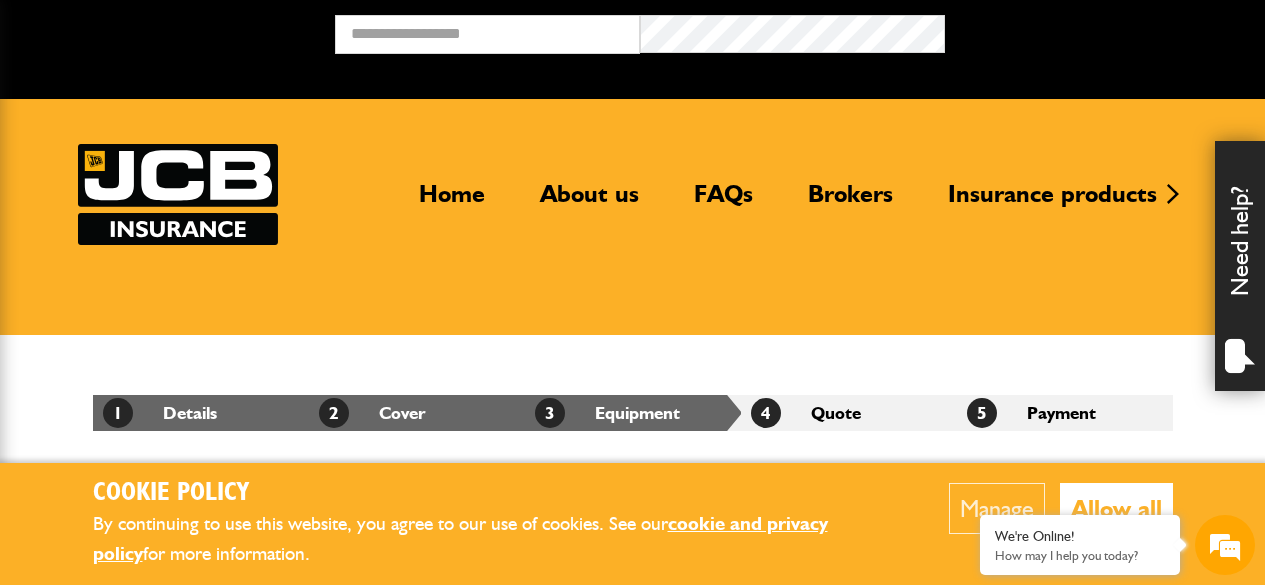 scroll, scrollTop: 0, scrollLeft: 0, axis: both 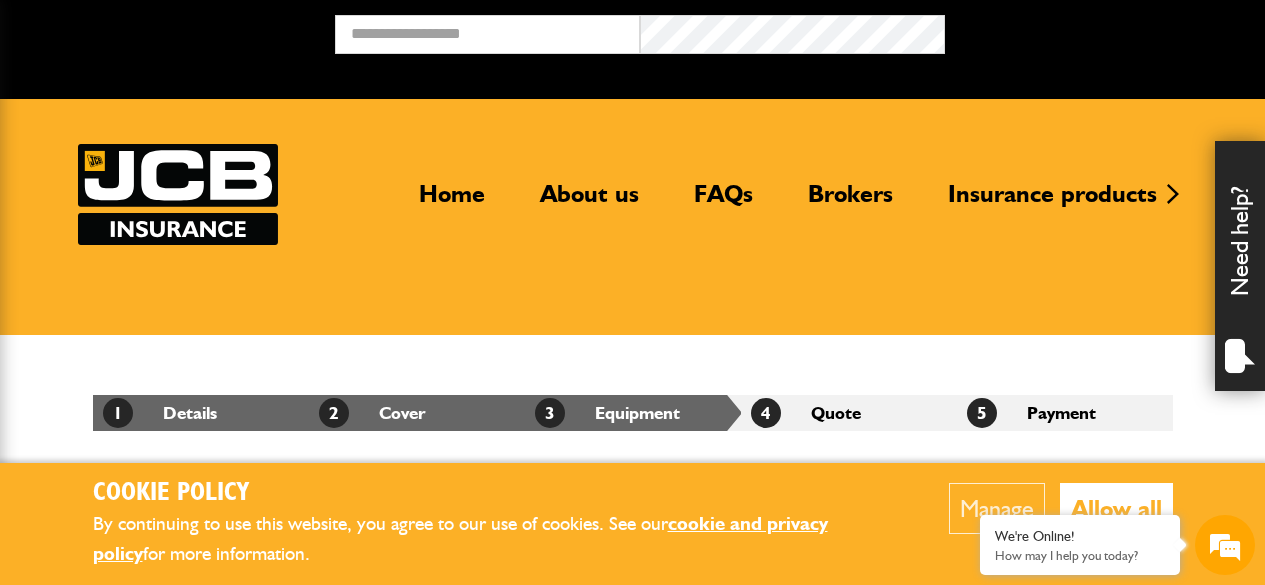 select on "**" 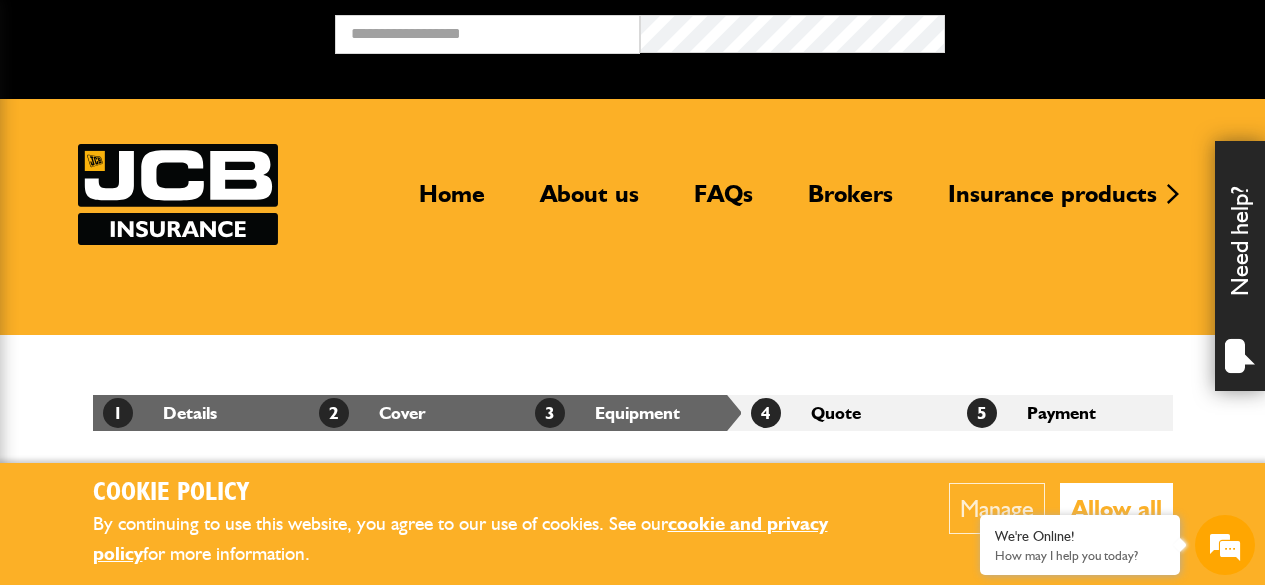 scroll, scrollTop: 965, scrollLeft: 0, axis: vertical 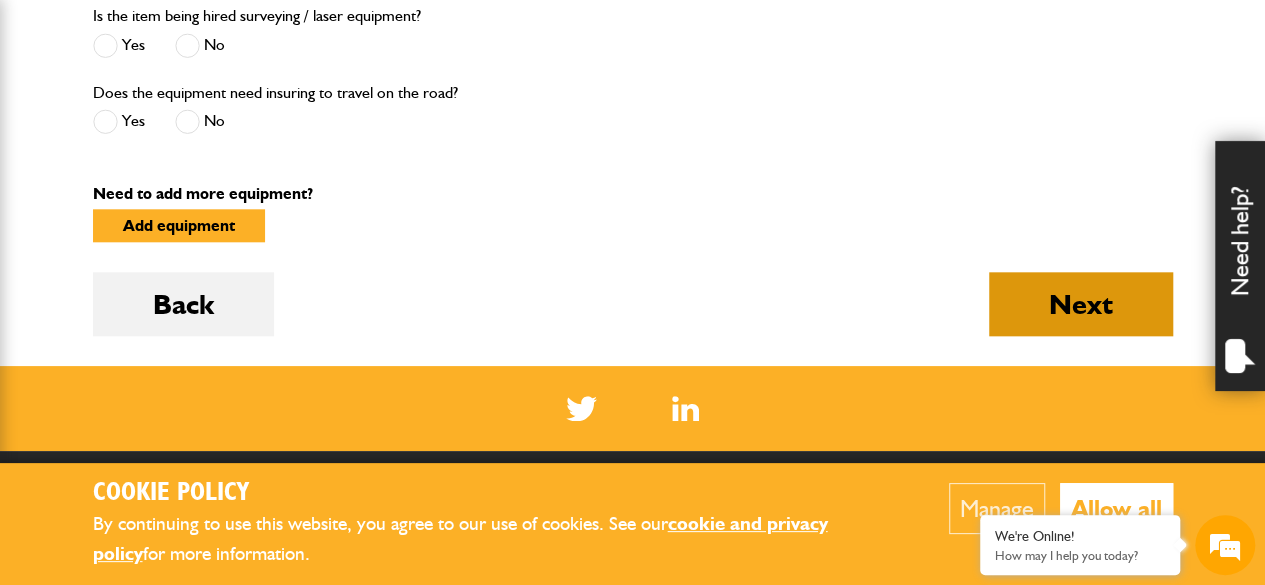 click on "Next" at bounding box center (1081, 304) 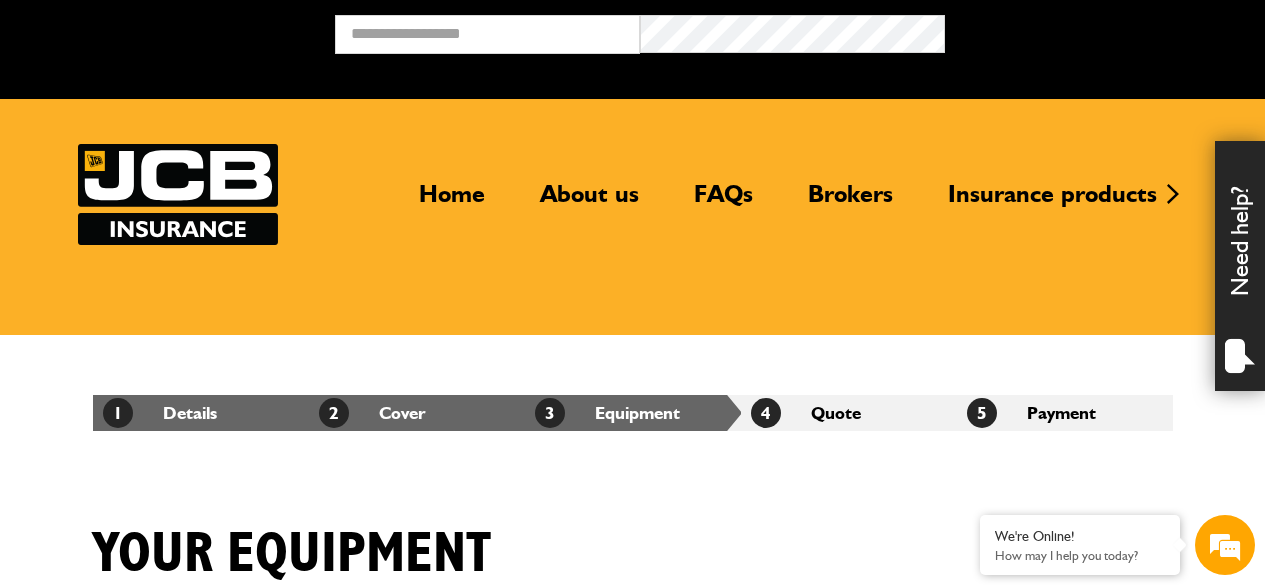 scroll, scrollTop: 0, scrollLeft: 0, axis: both 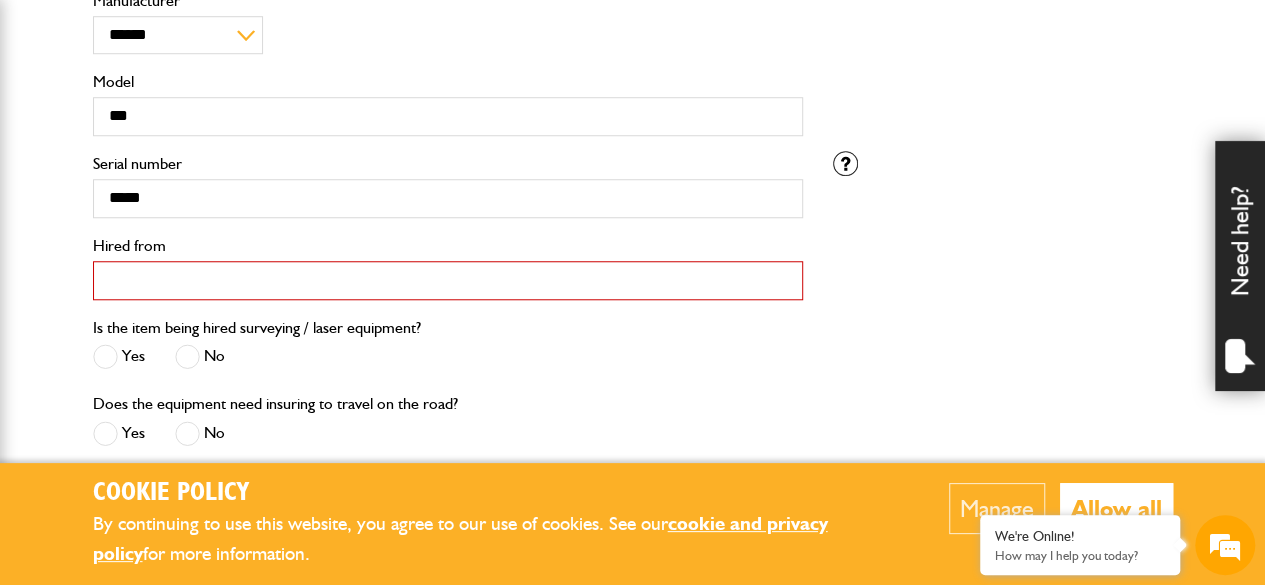 click on "Hired from" at bounding box center [448, 280] 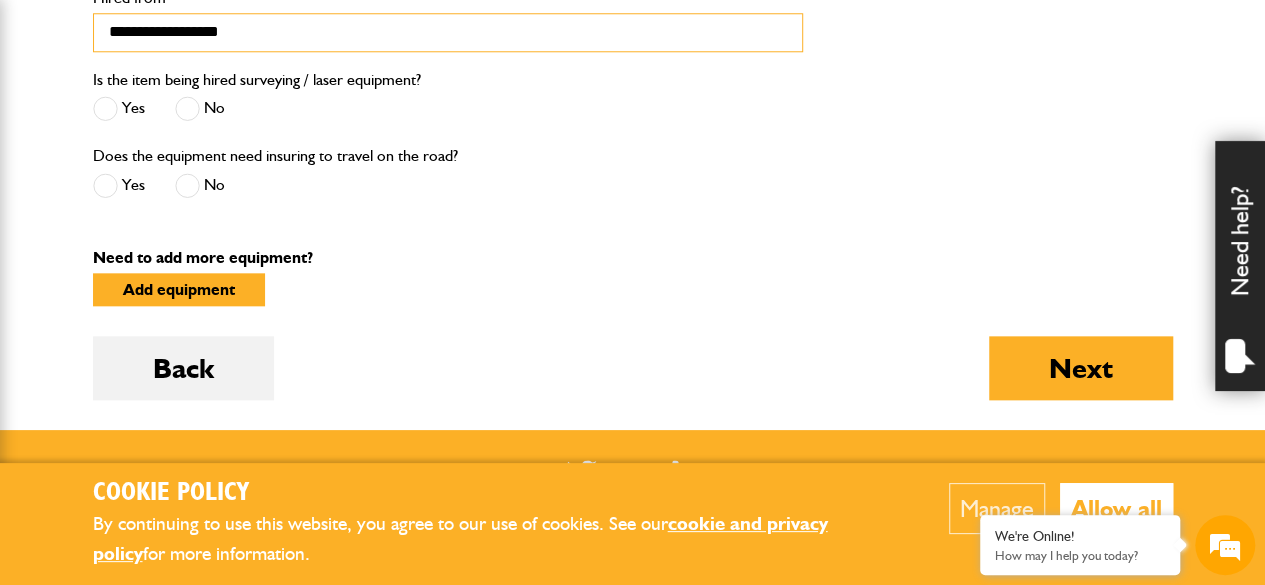 scroll, scrollTop: 1016, scrollLeft: 0, axis: vertical 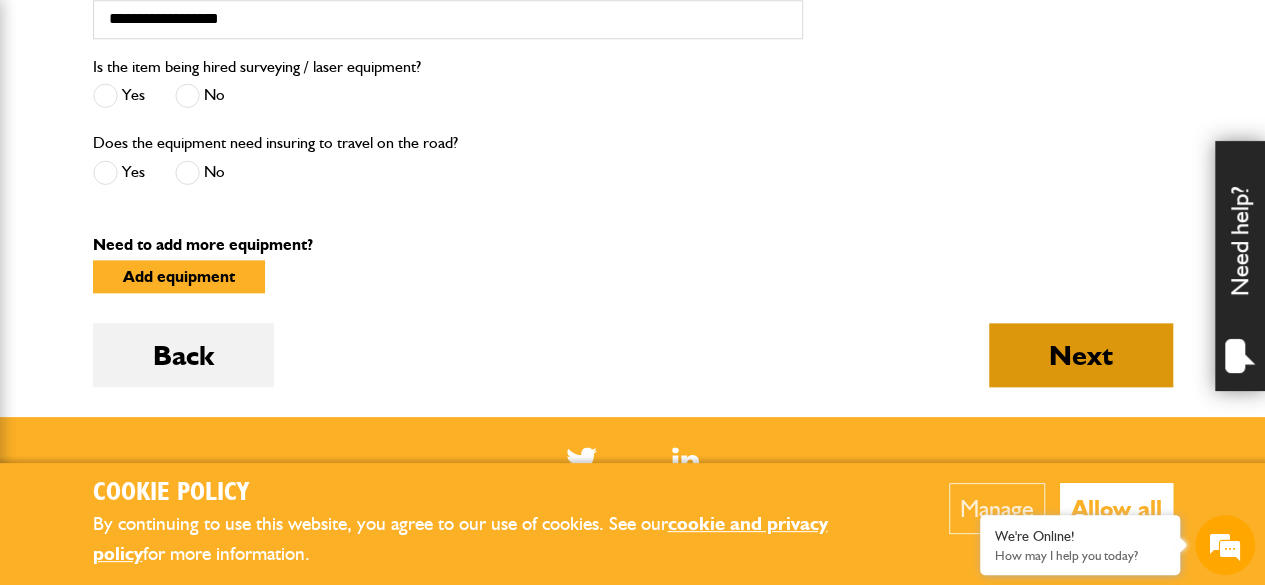 click on "Next" at bounding box center [1081, 355] 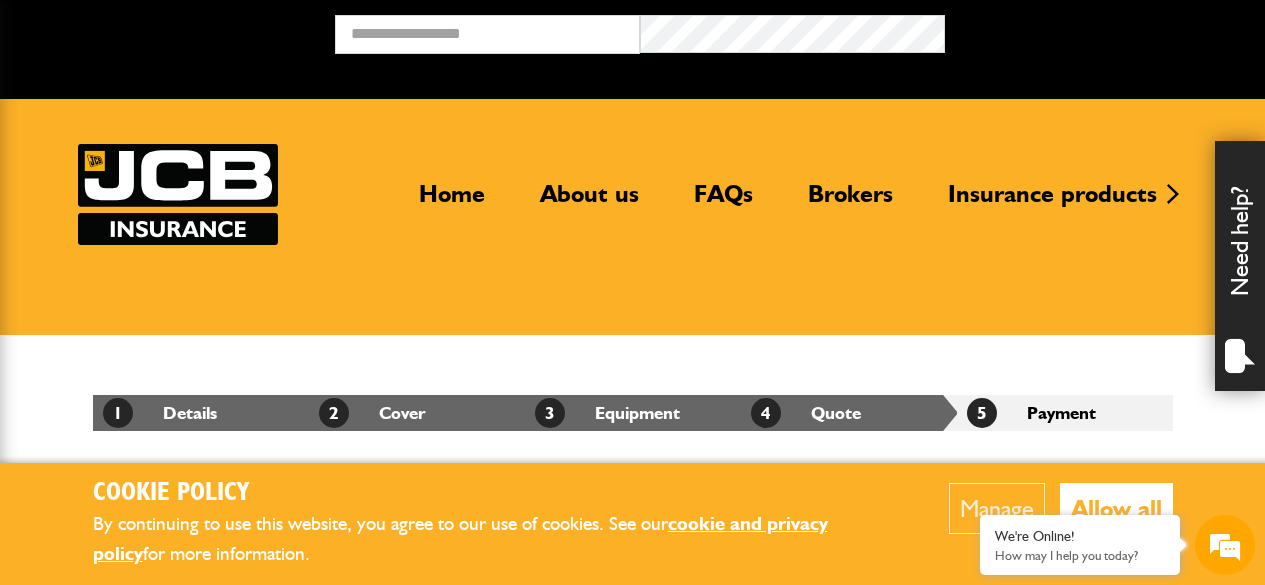 scroll, scrollTop: 0, scrollLeft: 0, axis: both 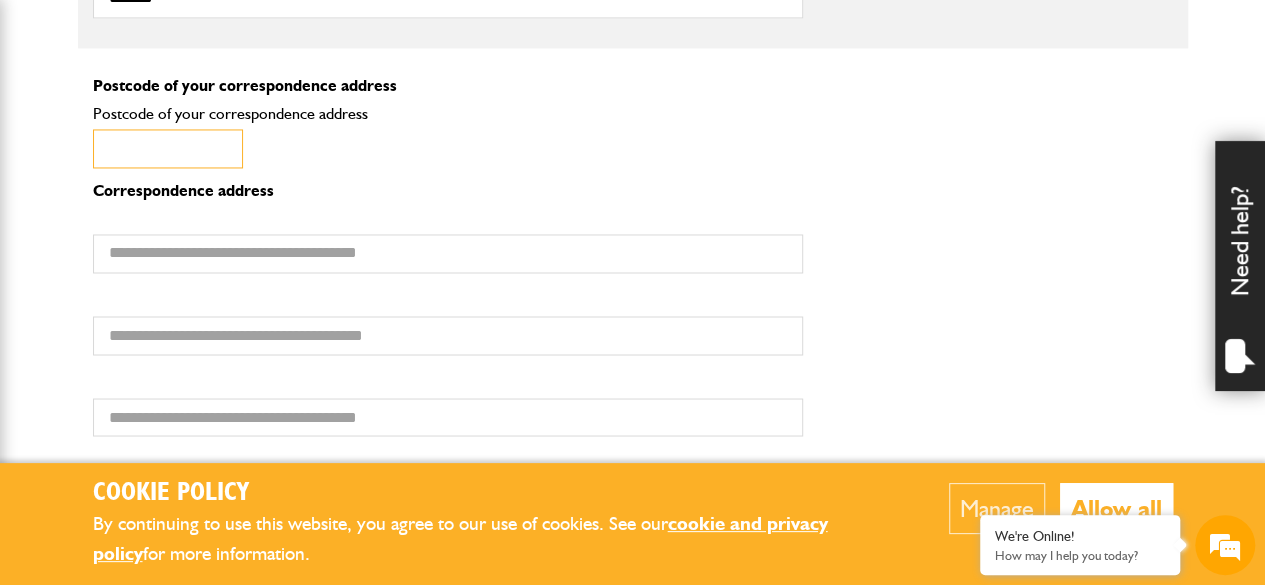click on "Postcode of your correspondence address" at bounding box center [168, 148] 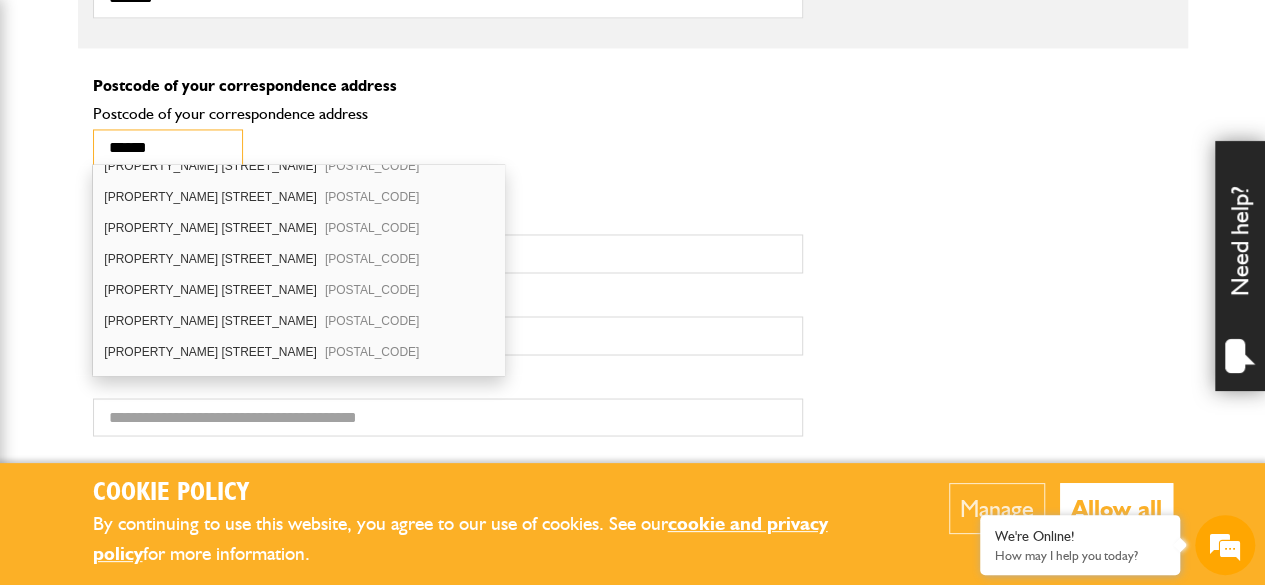 scroll, scrollTop: 699, scrollLeft: 0, axis: vertical 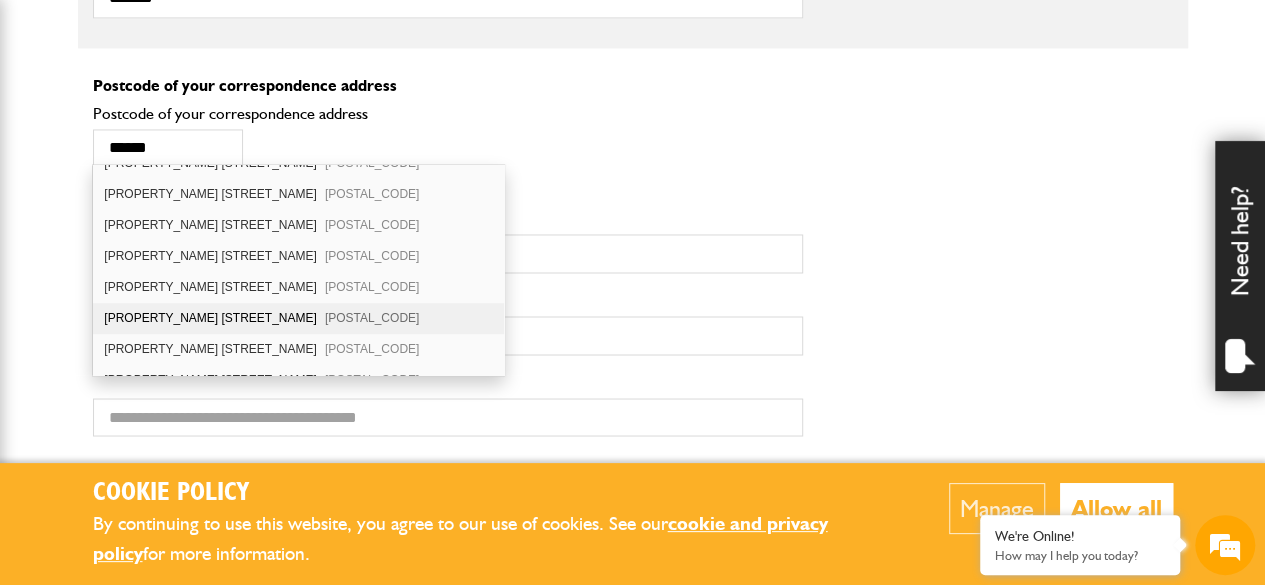 click on "Cock Clarks Chelmsford CM3 6RE" at bounding box center [372, 318] 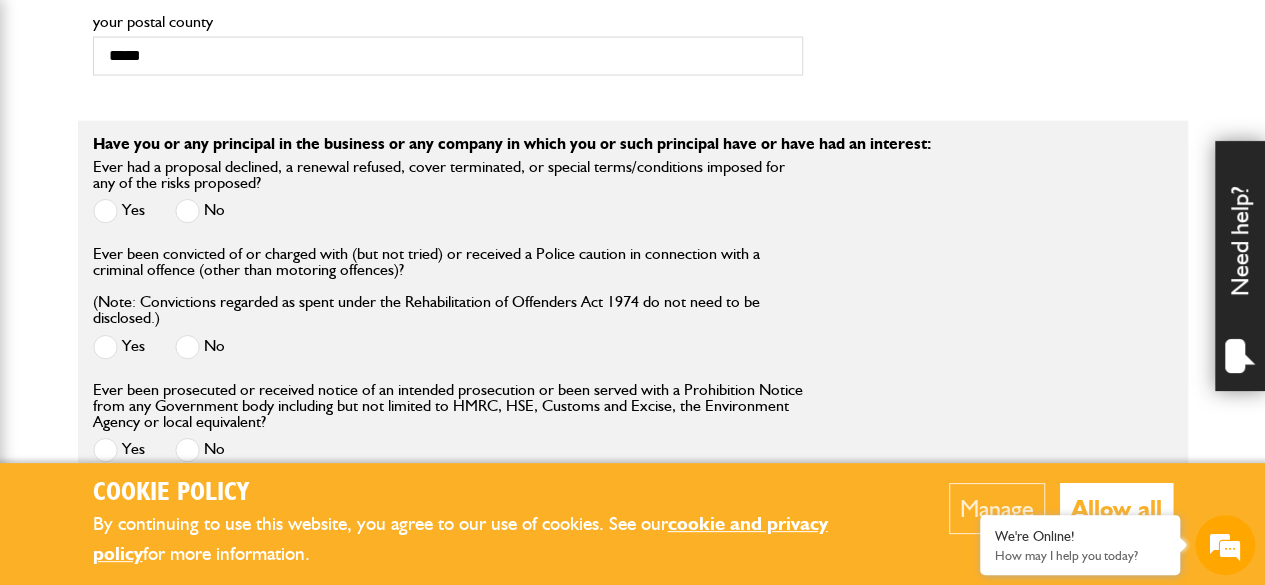 scroll, scrollTop: 2123, scrollLeft: 0, axis: vertical 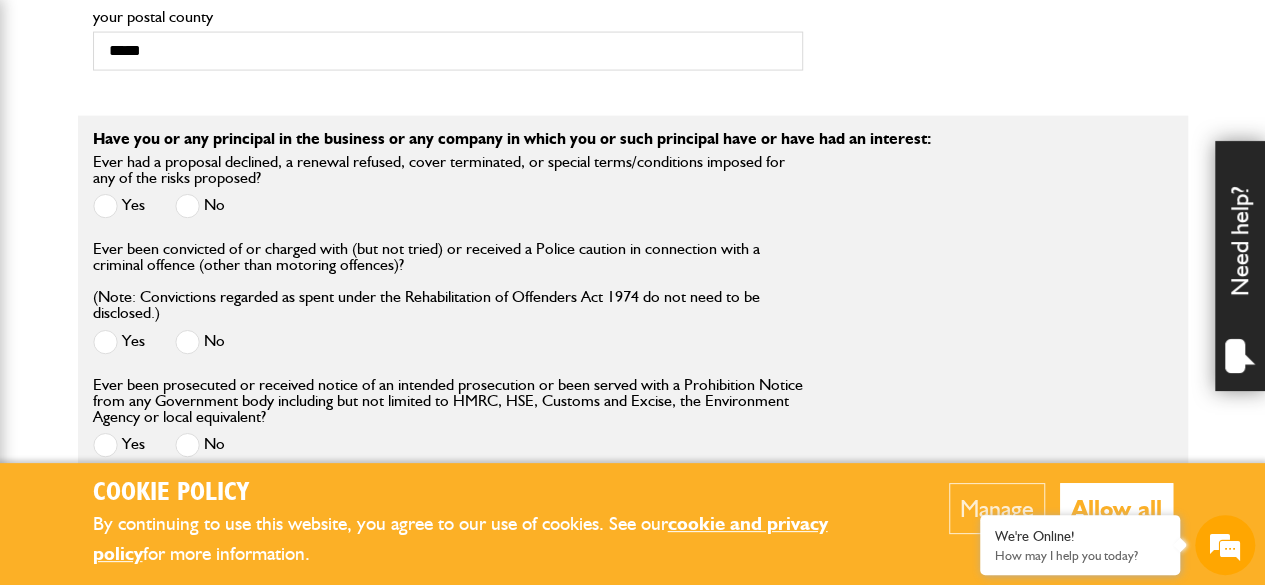 drag, startPoint x: 188, startPoint y: 197, endPoint x: 982, endPoint y: 363, distance: 811.16705 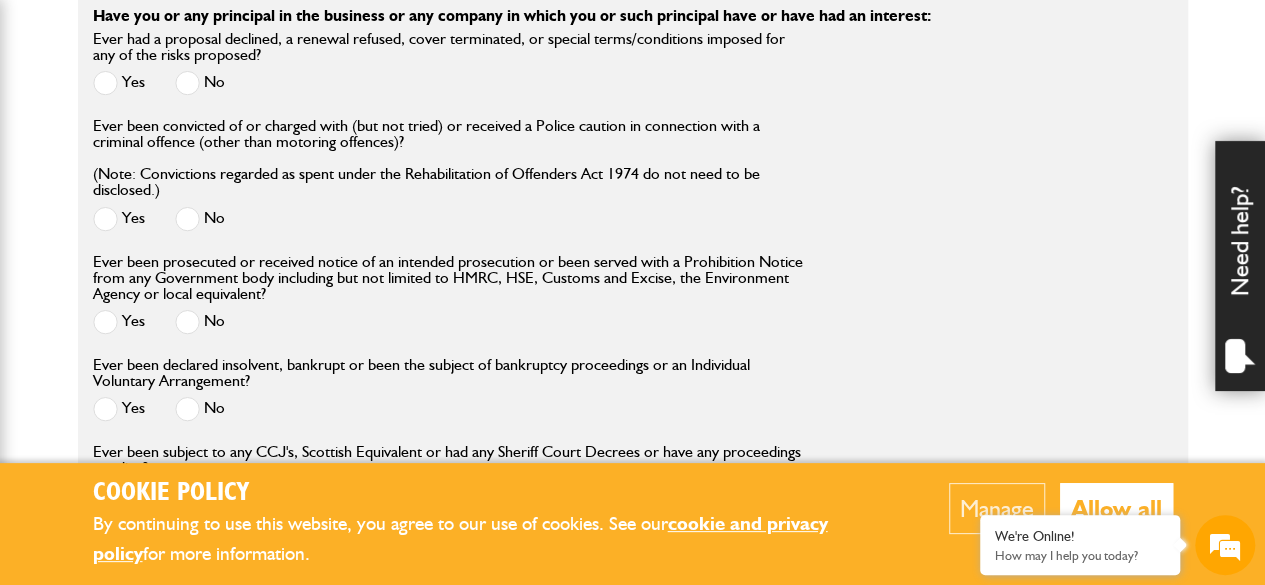 scroll, scrollTop: 2260, scrollLeft: 0, axis: vertical 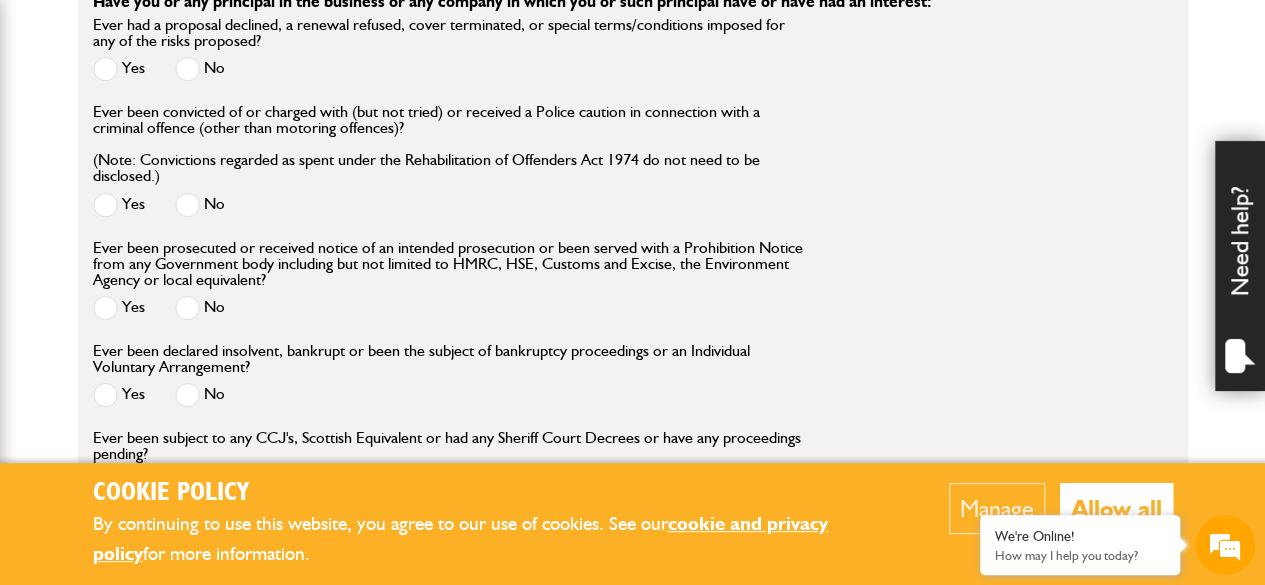 click at bounding box center (187, 205) 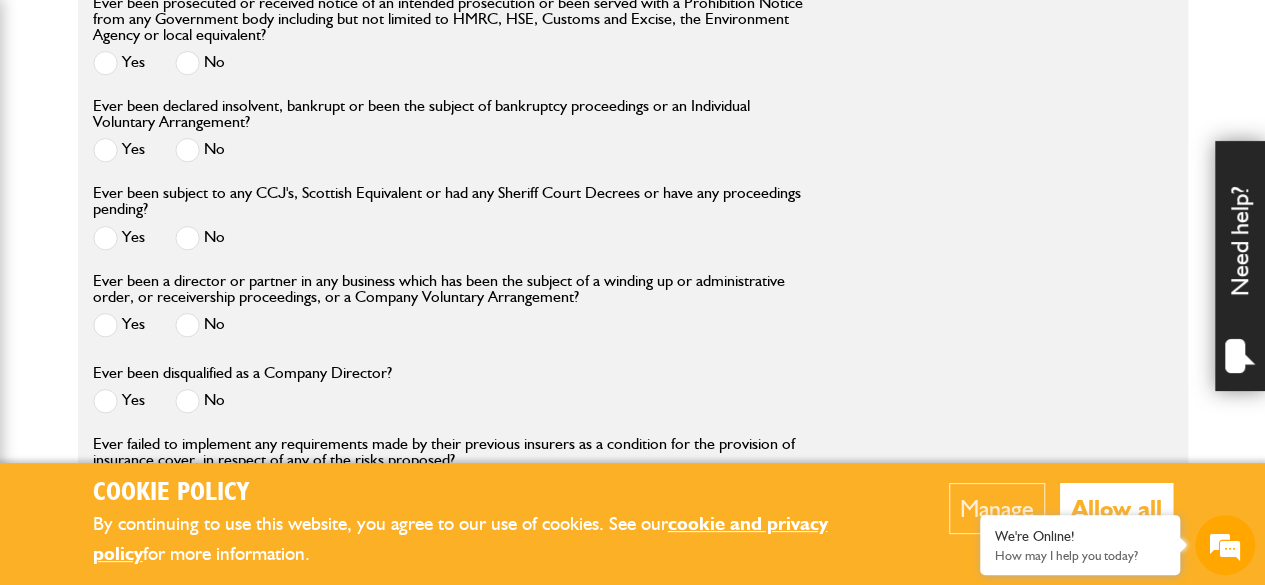 scroll, scrollTop: 2546, scrollLeft: 0, axis: vertical 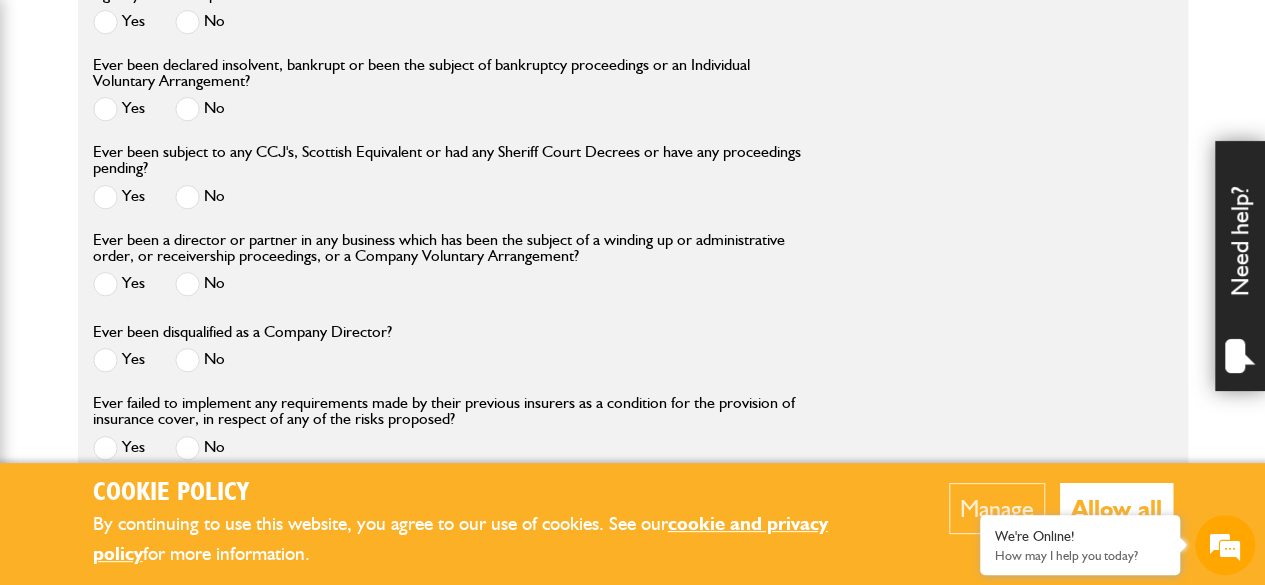 click on "No" at bounding box center (200, 197) 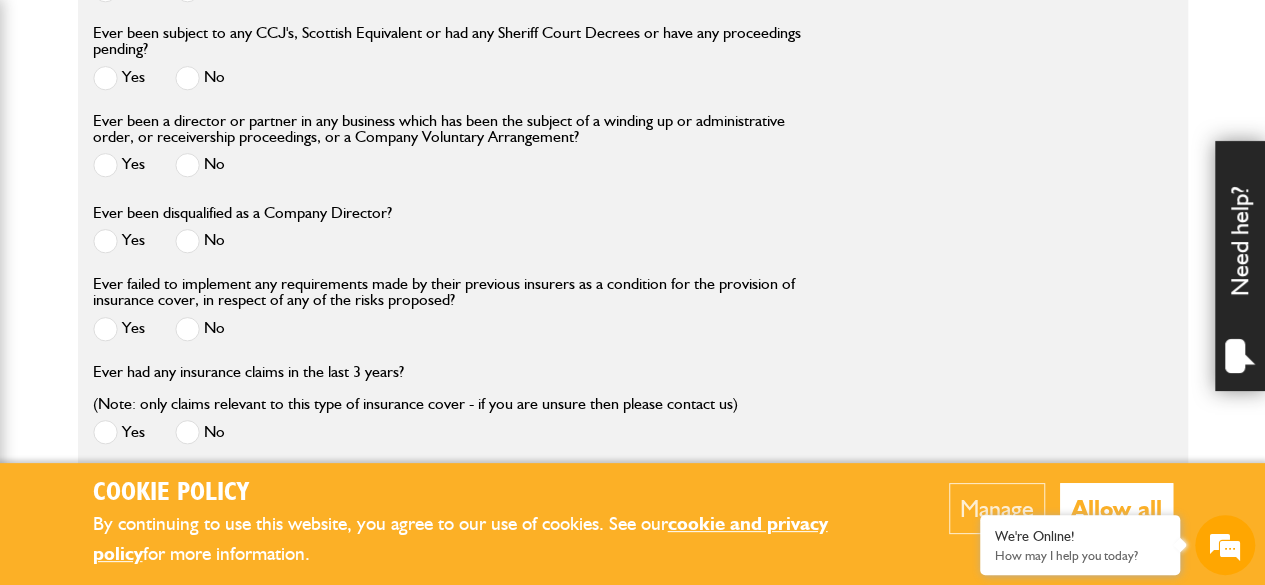 scroll, scrollTop: 2828, scrollLeft: 0, axis: vertical 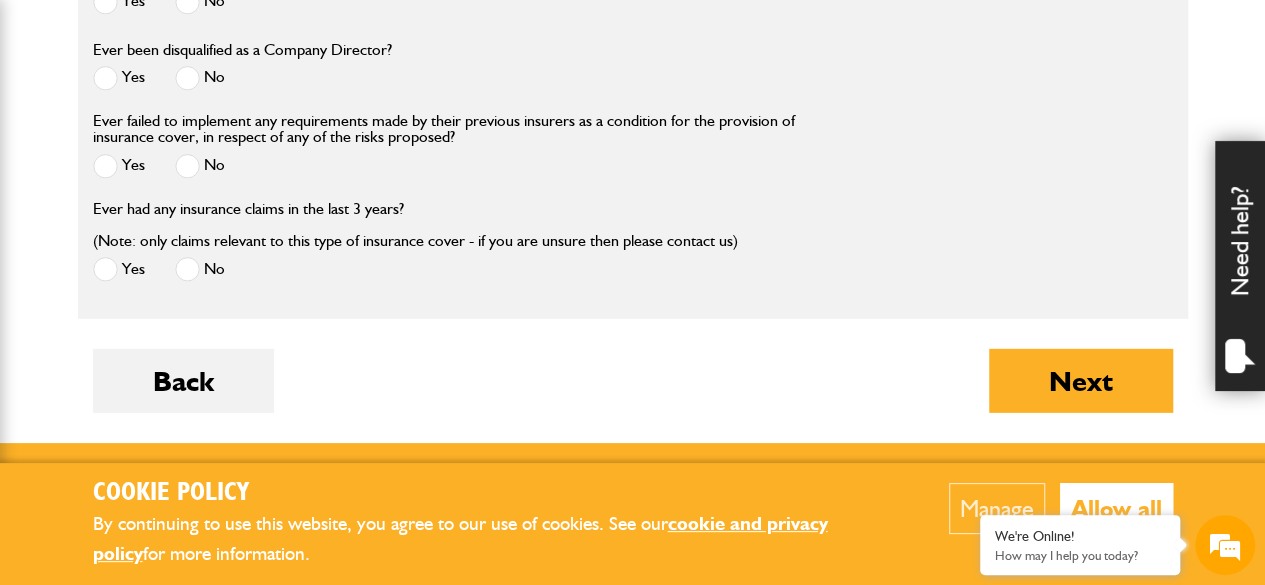 click at bounding box center [187, 166] 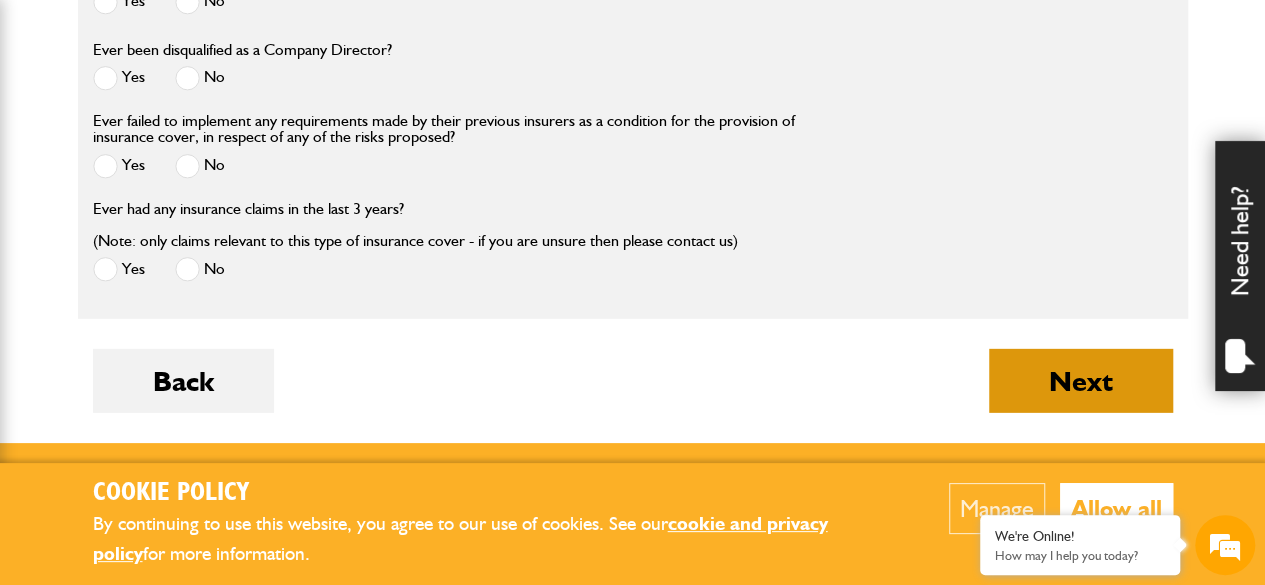 click on "Next" at bounding box center [1081, 381] 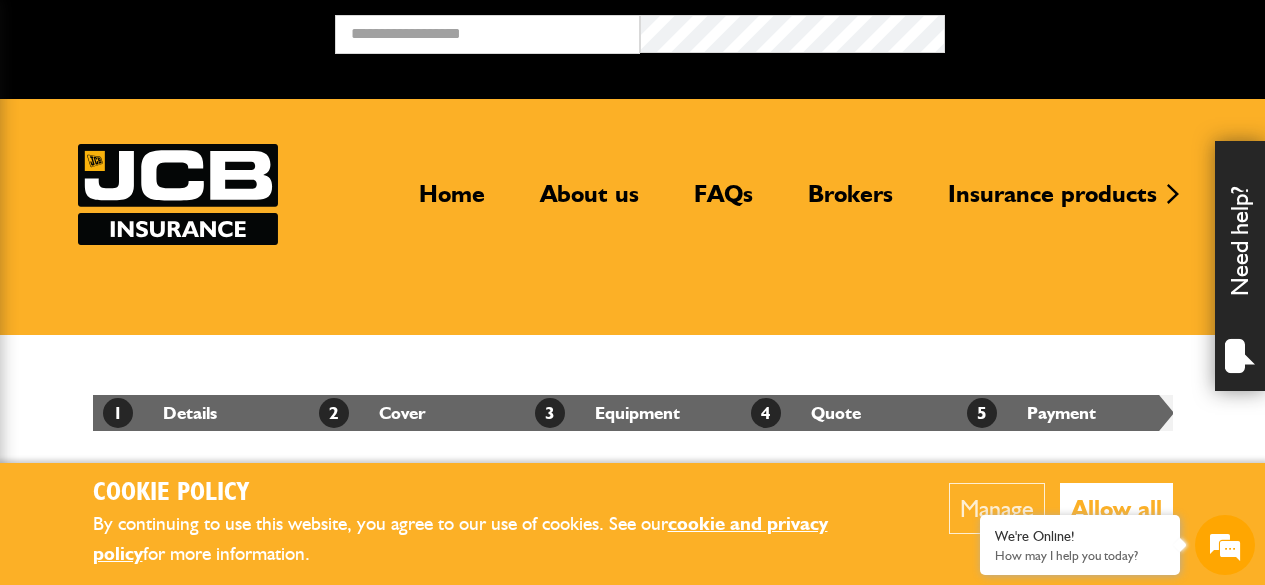 scroll, scrollTop: 0, scrollLeft: 0, axis: both 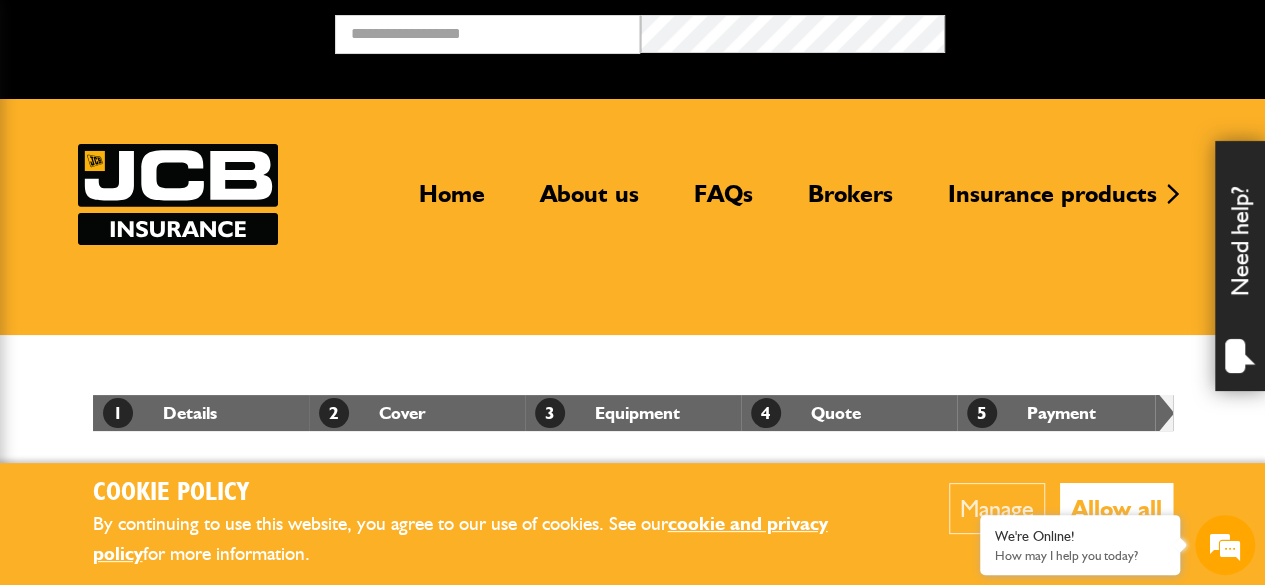 click on "Home
About us
FAQs
Brokers
Insurance products
Construction insurance
Car and commercial vehicle insurance for businesses
Motor fleet insurance
Hired out plant insurance
Bespoke insurance broking
Claims loss adjustor service
Home
About us
FAQs
Brokers
Insurance products
Construction insurance
Car and commercial vehicle insurance for businesses
Motor fleet insurance
Hired out plant insurance
Bespoke insurance broking
Claims loss adjustor service" at bounding box center (632, 217) 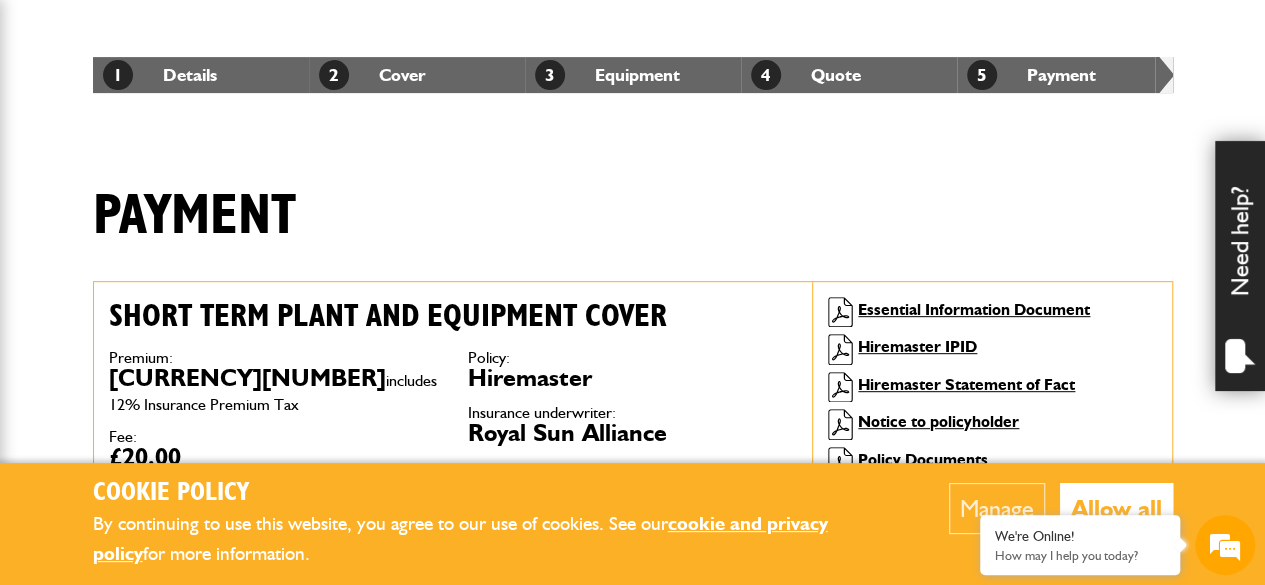 scroll, scrollTop: 0, scrollLeft: 0, axis: both 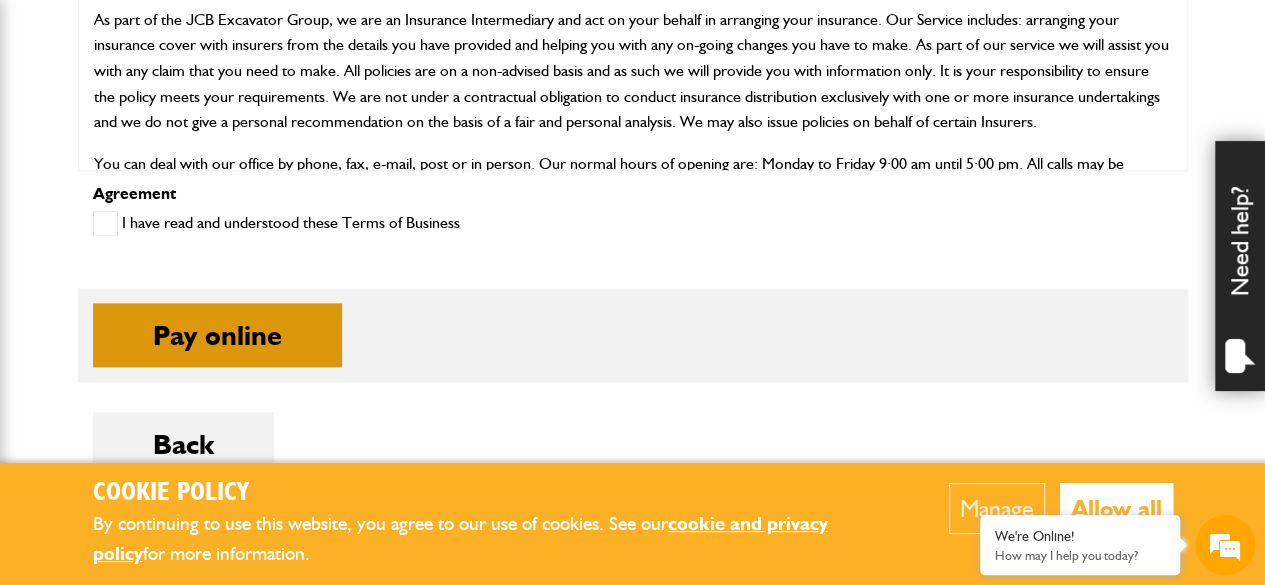 click on "Pay online" at bounding box center (217, 335) 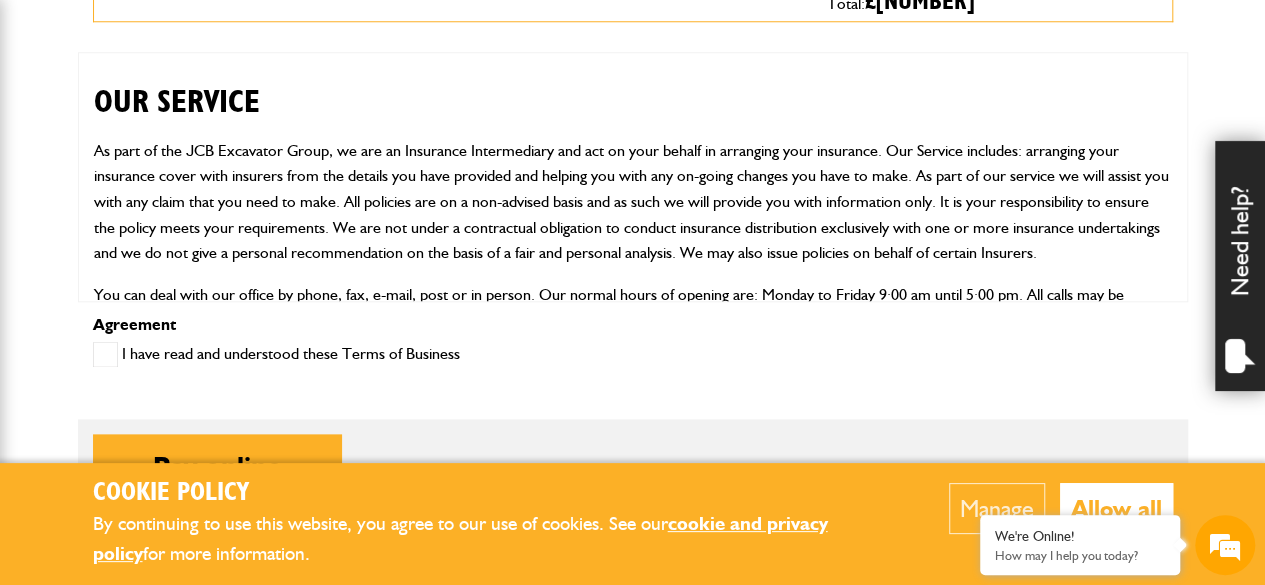 scroll, scrollTop: 972, scrollLeft: 0, axis: vertical 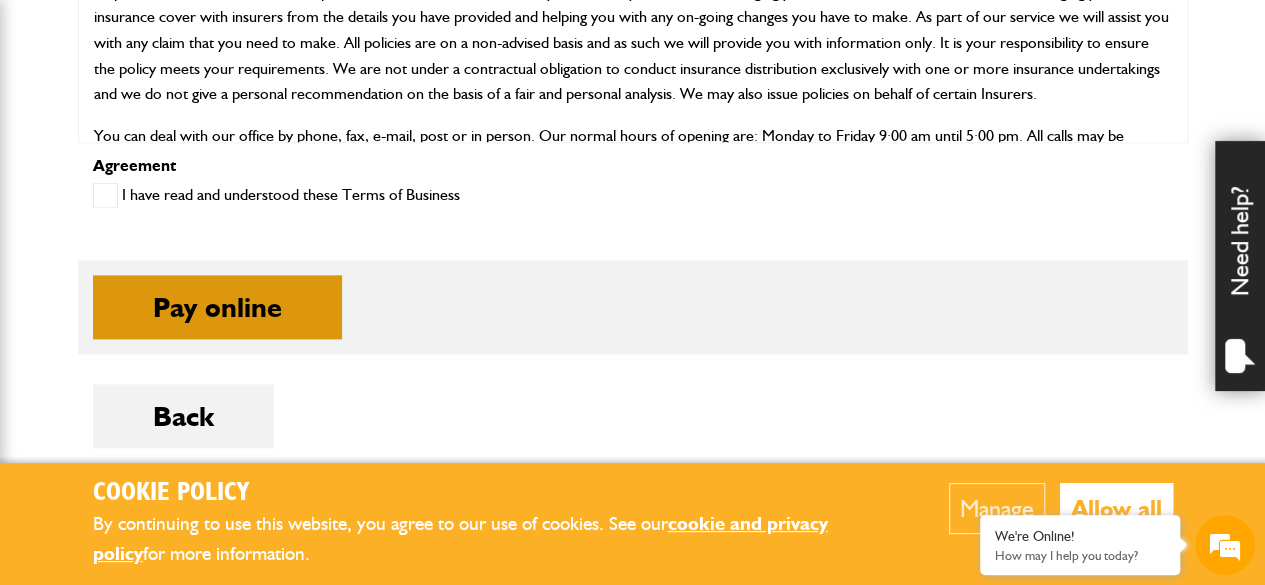 click on "Pay online" at bounding box center (217, 307) 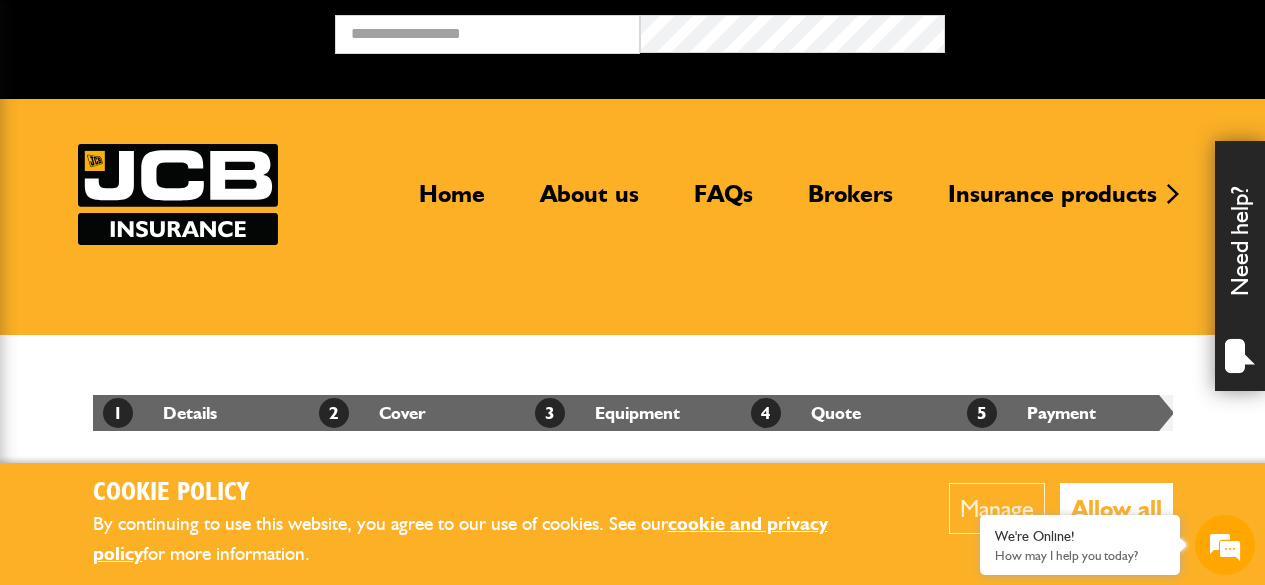scroll, scrollTop: 0, scrollLeft: 0, axis: both 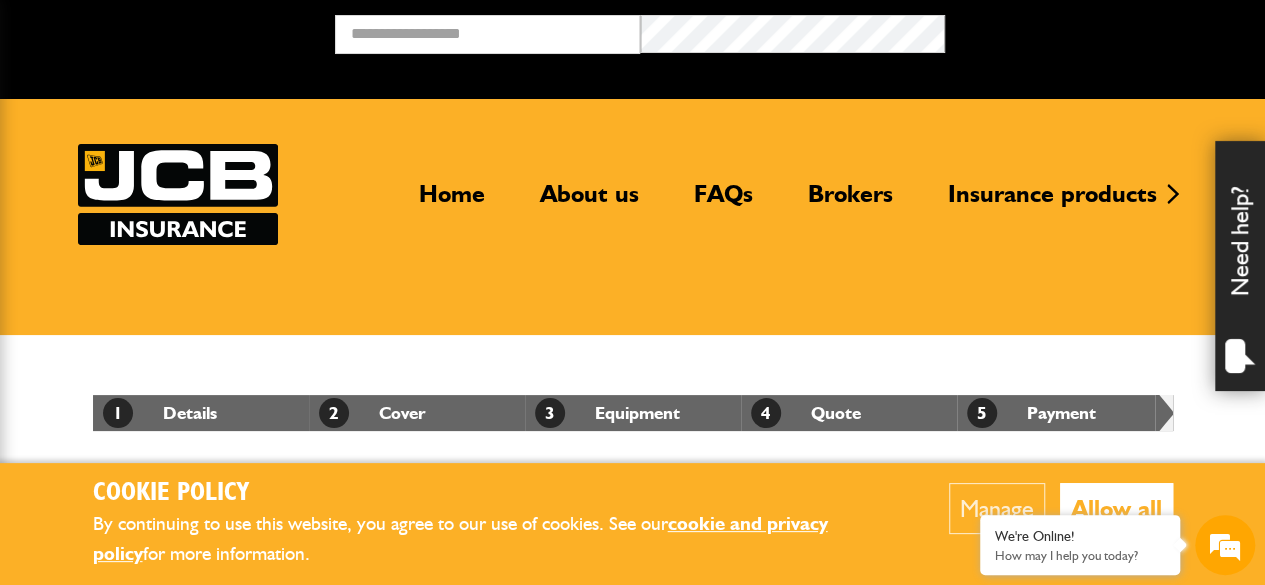 drag, startPoint x: 1272, startPoint y: 153, endPoint x: 728, endPoint y: 294, distance: 561.97595 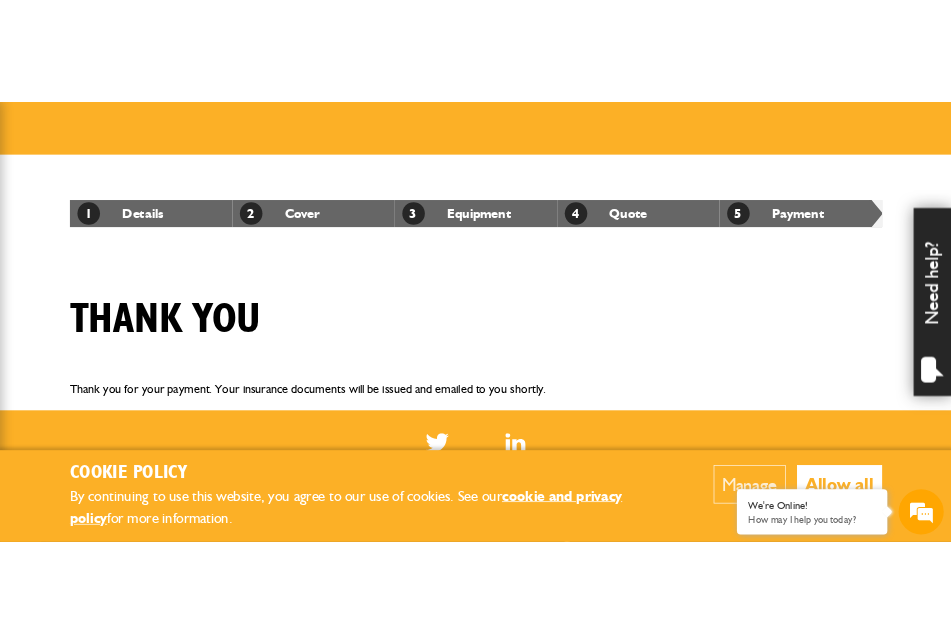 scroll, scrollTop: 372, scrollLeft: 0, axis: vertical 